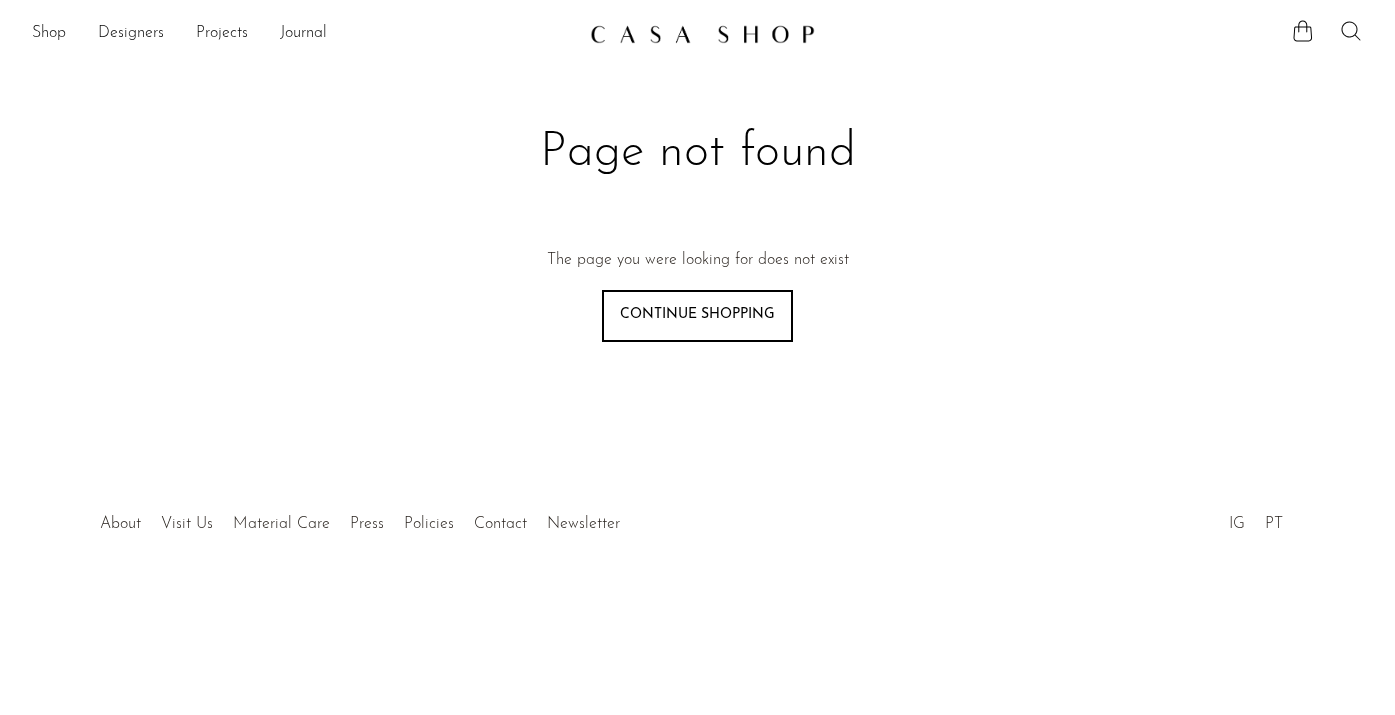 scroll, scrollTop: 0, scrollLeft: 0, axis: both 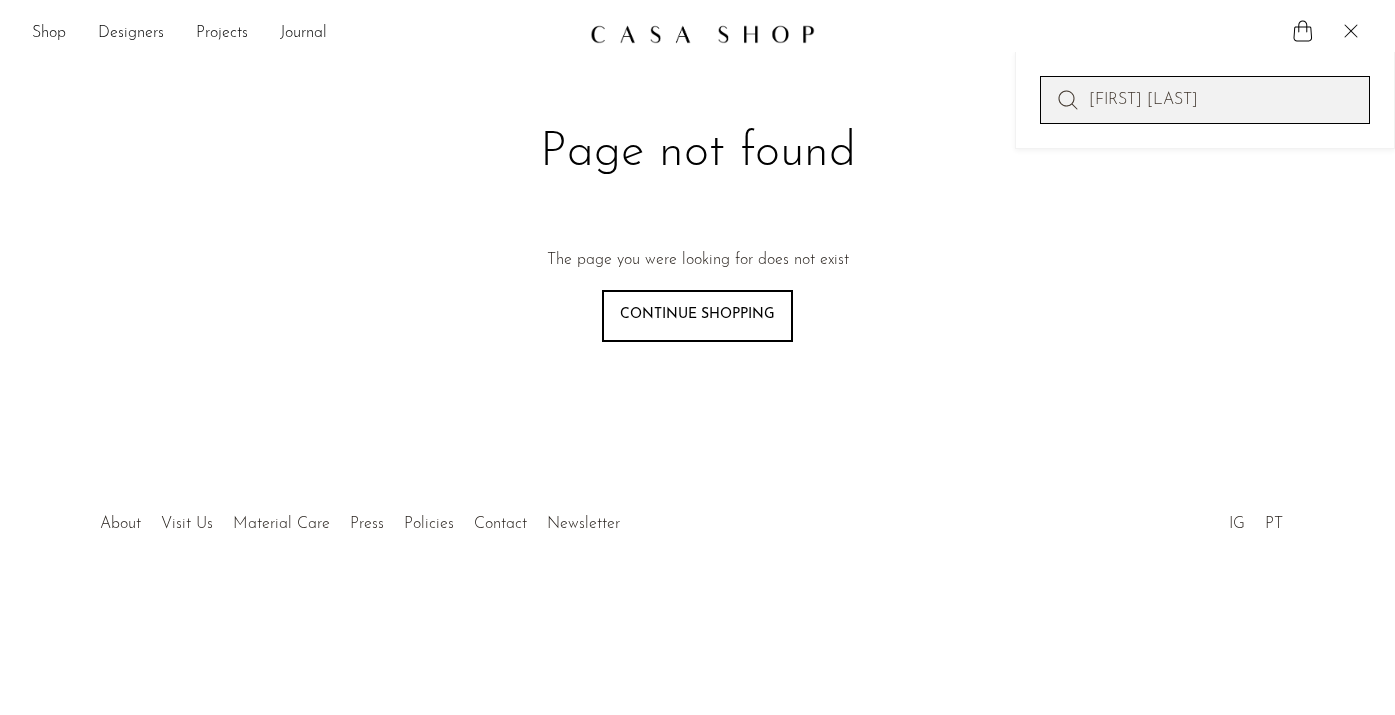 type on "ray jones" 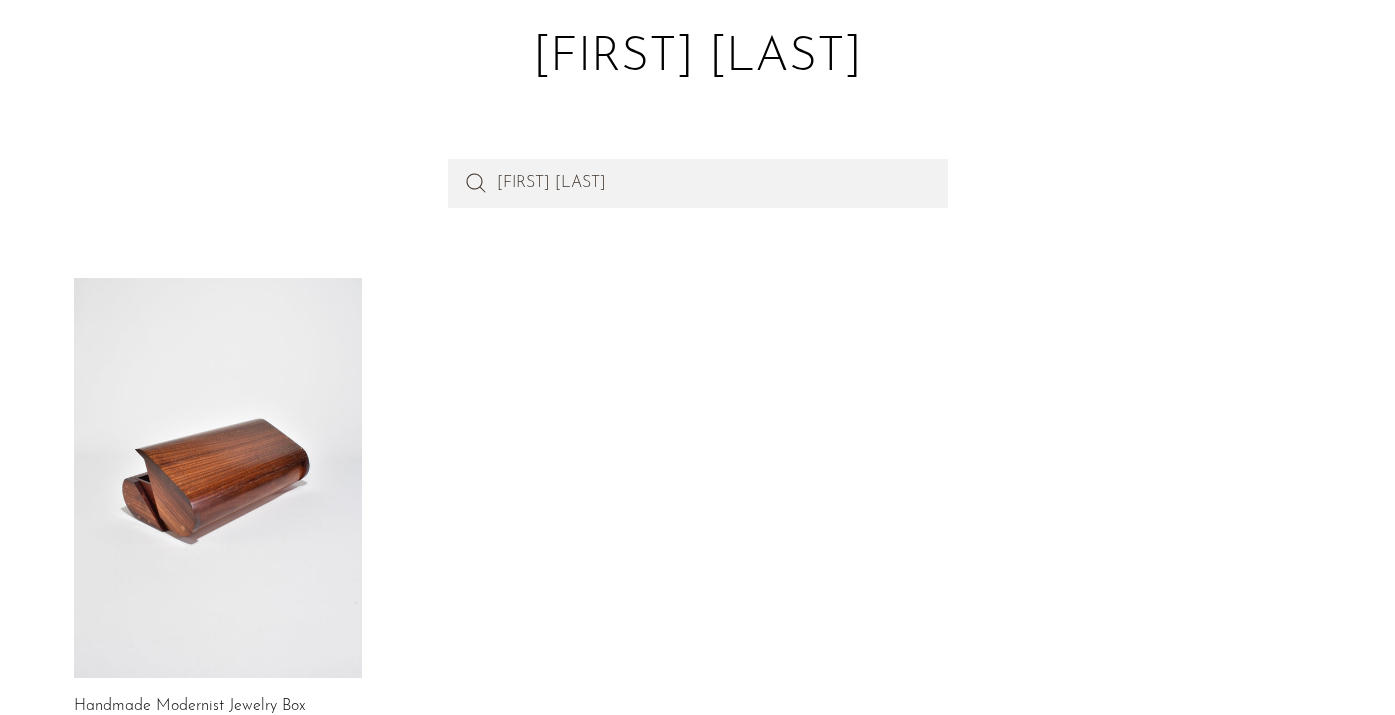 scroll, scrollTop: 99, scrollLeft: 0, axis: vertical 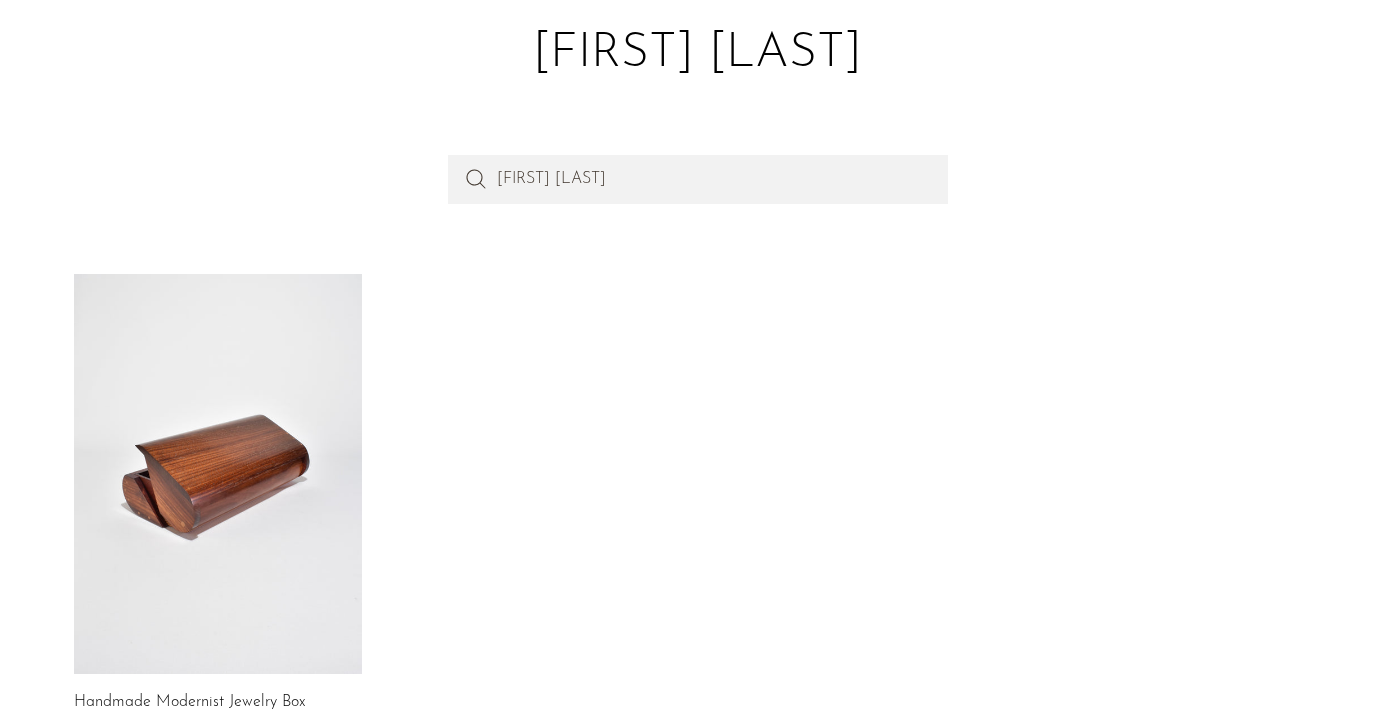 click at bounding box center (218, 474) 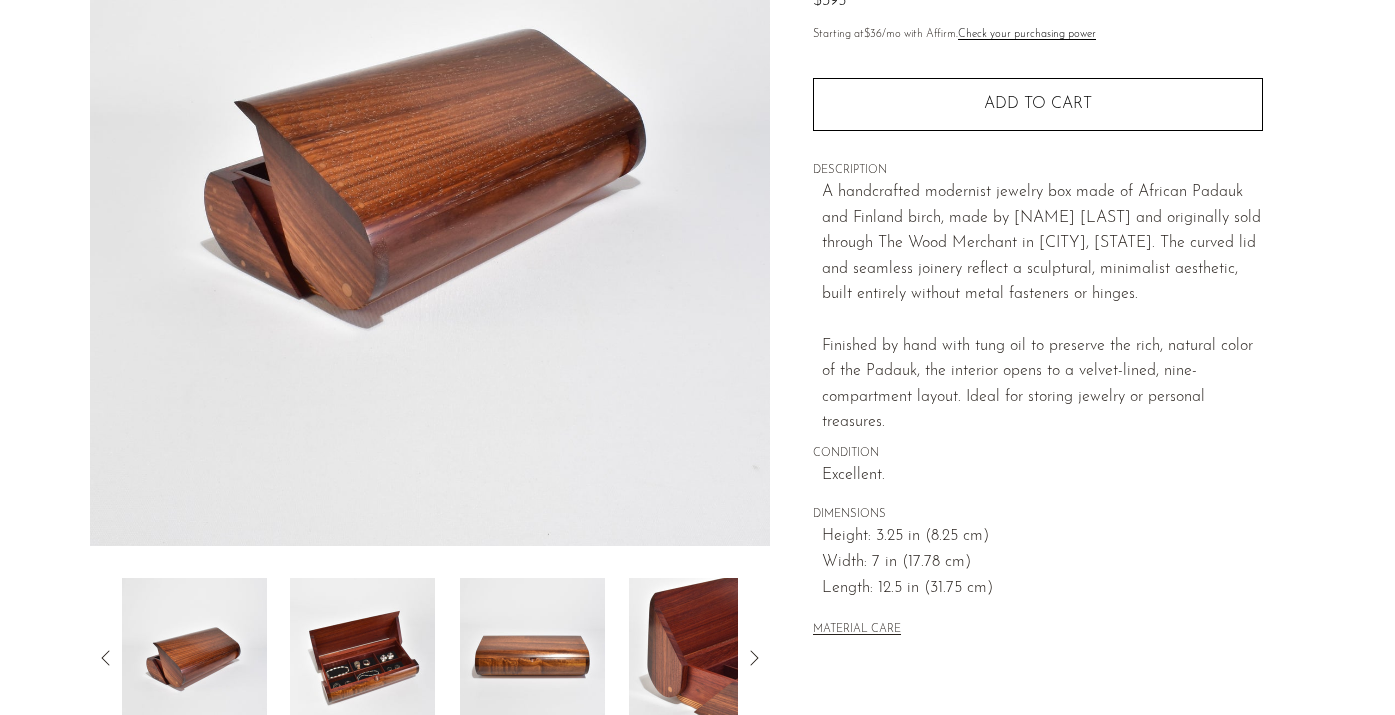 scroll, scrollTop: 0, scrollLeft: 0, axis: both 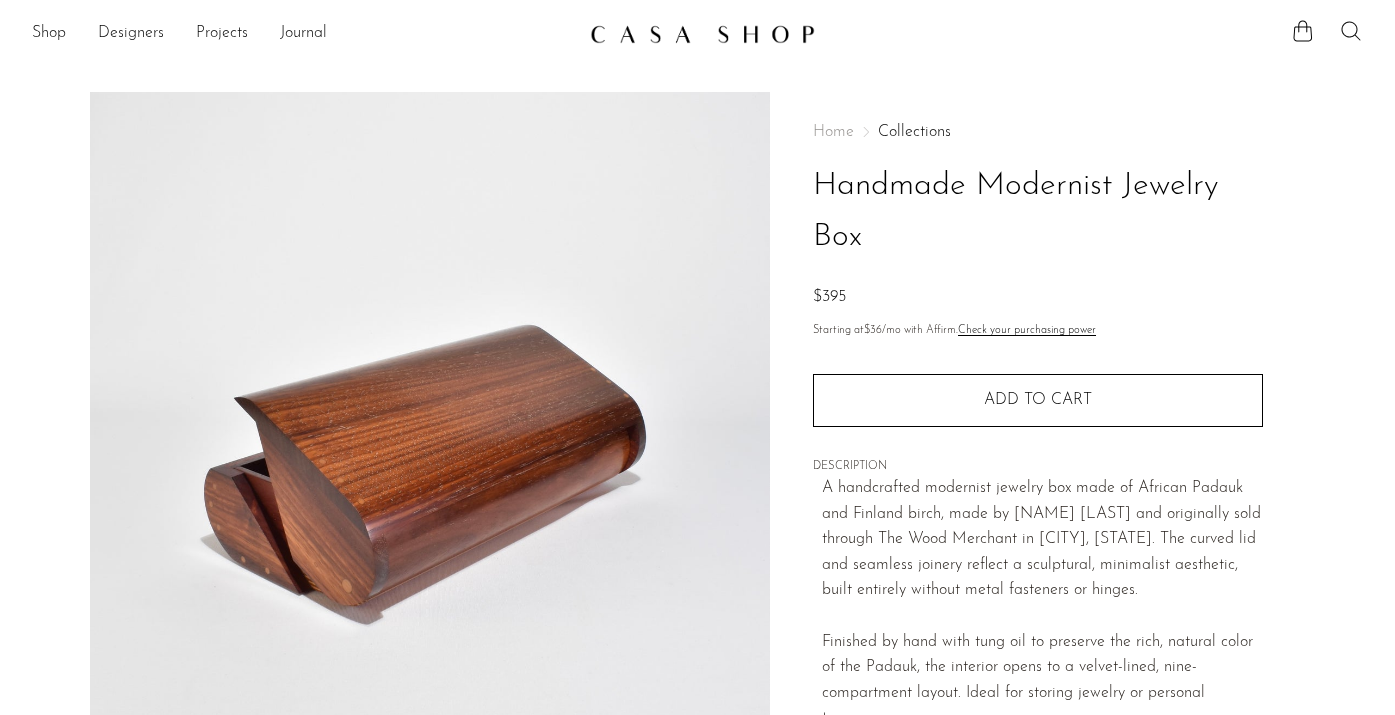 click 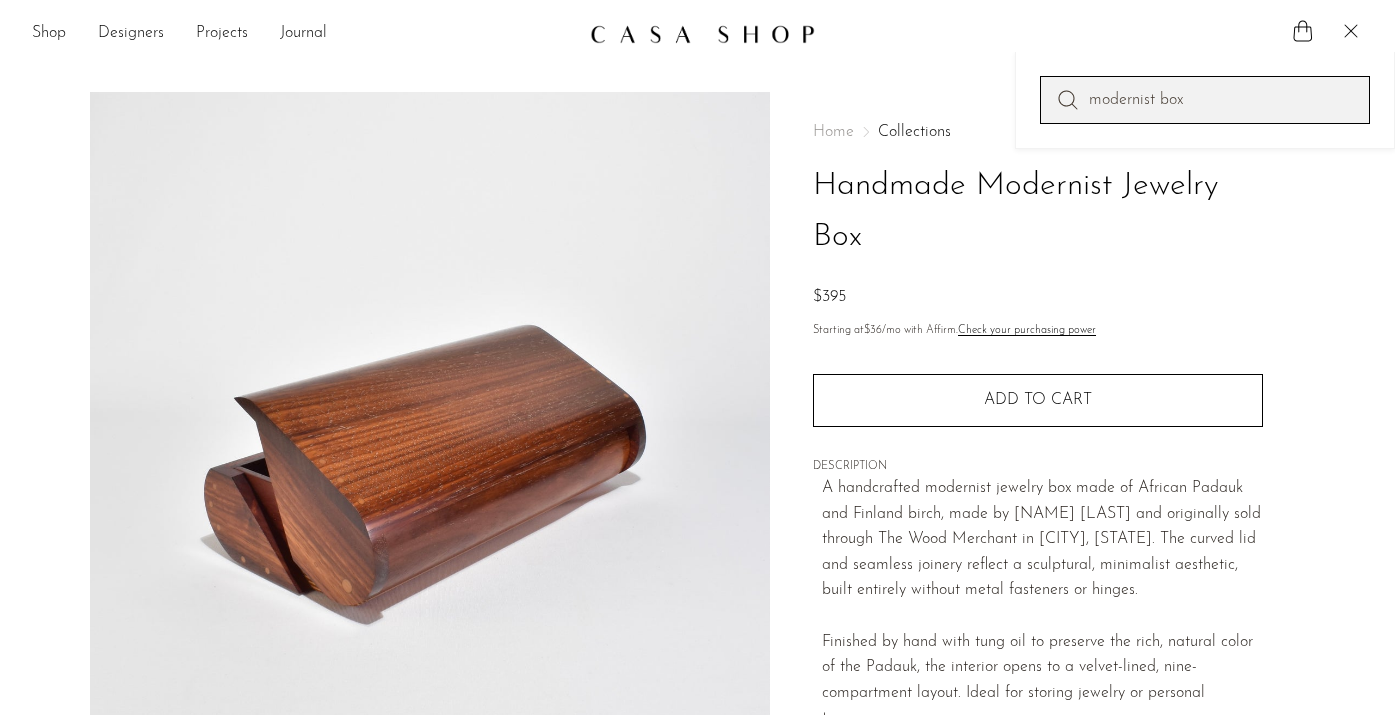 type on "modernist box" 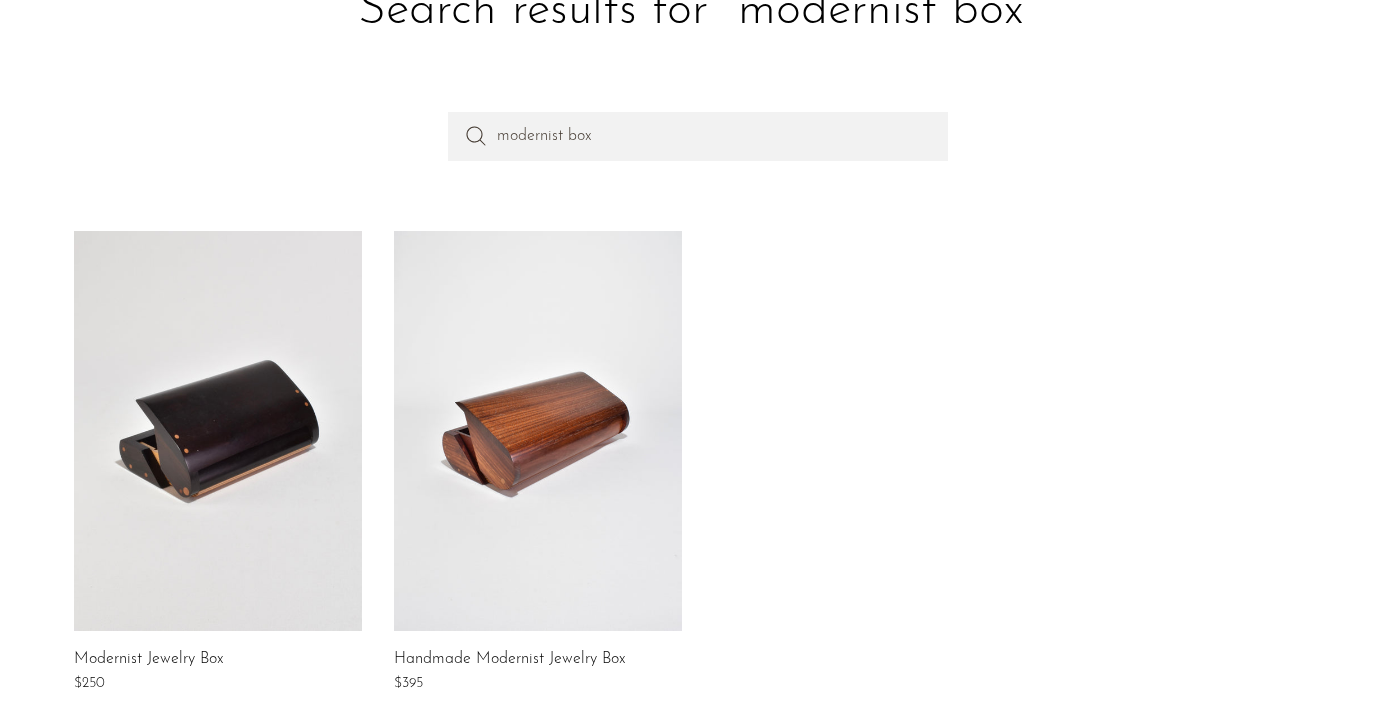 scroll, scrollTop: 257, scrollLeft: 0, axis: vertical 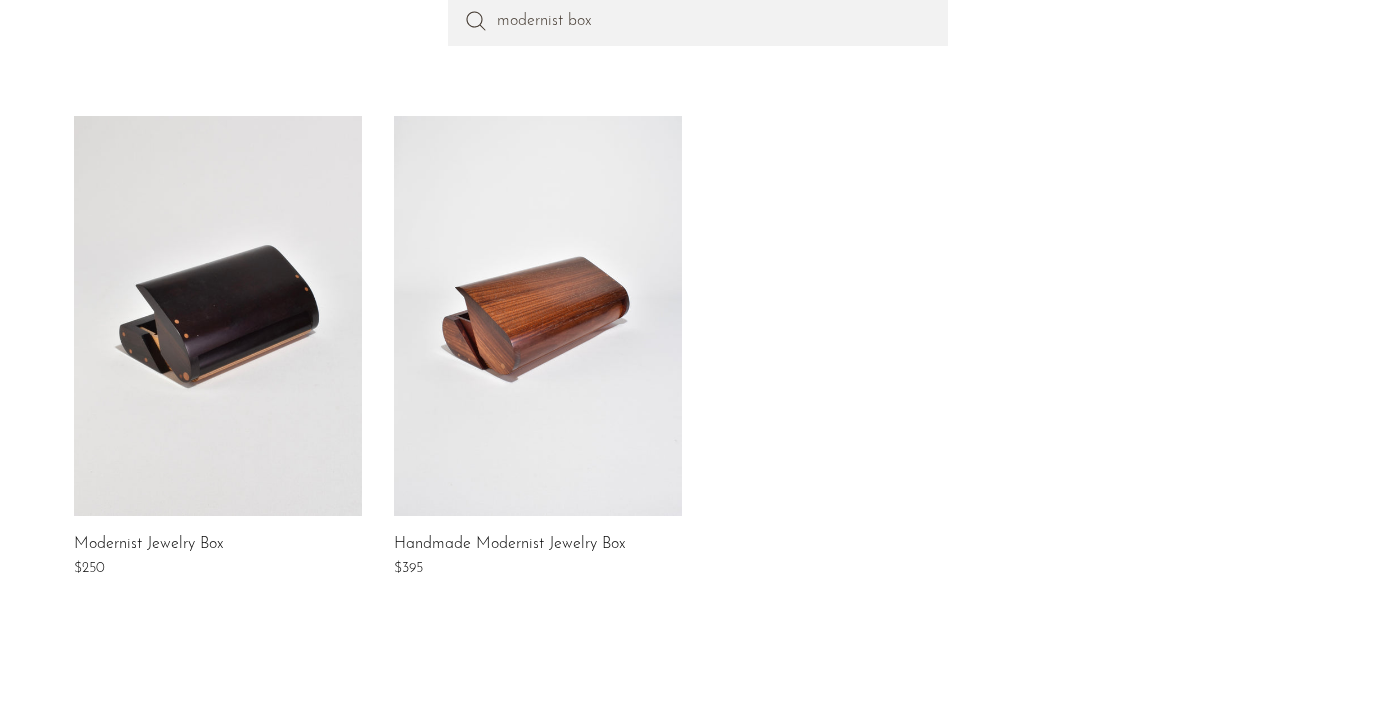 click at bounding box center [218, 316] 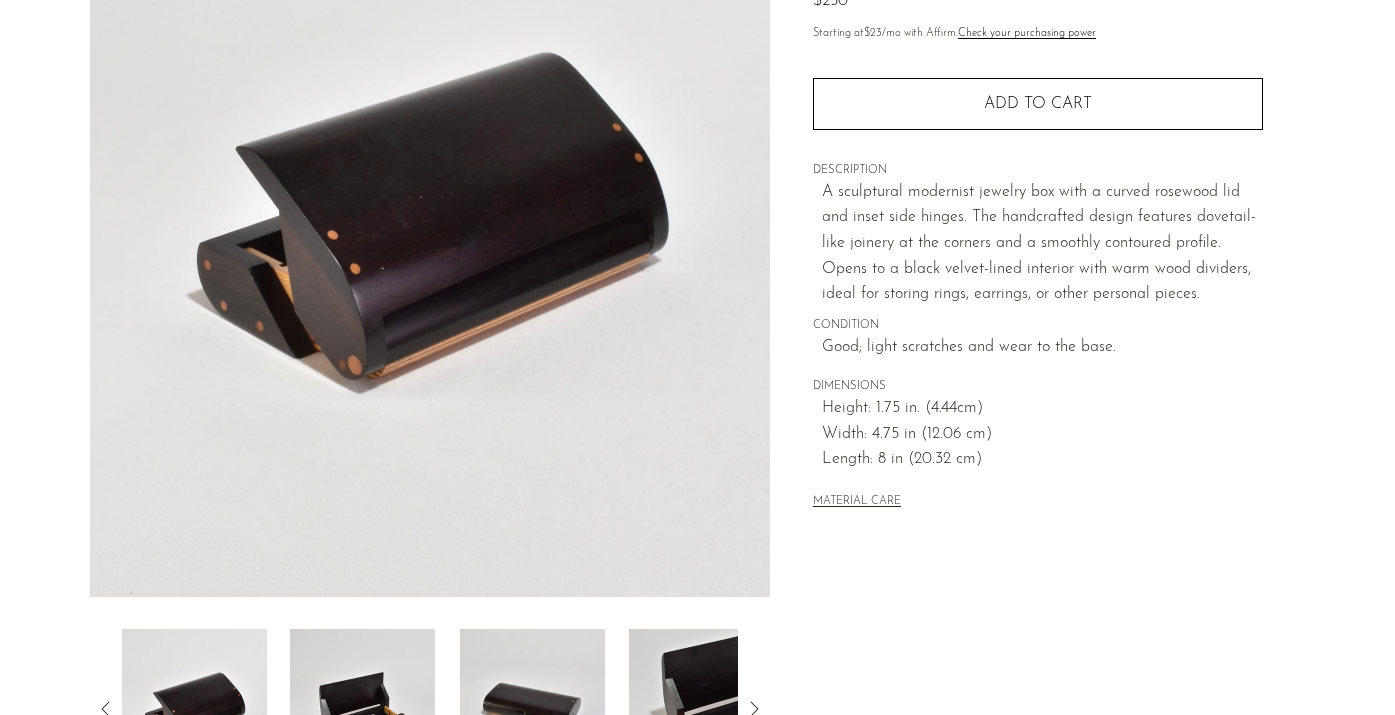 scroll, scrollTop: 259, scrollLeft: 0, axis: vertical 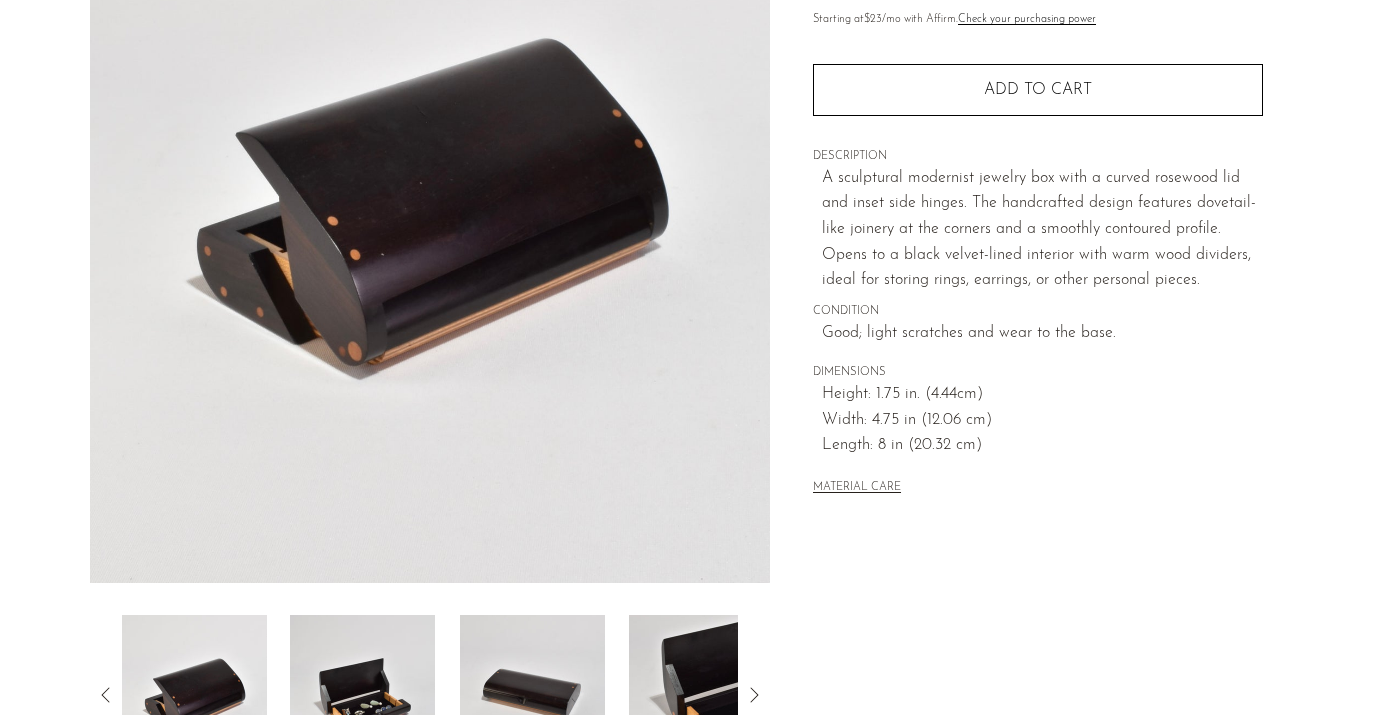 click at bounding box center (362, 695) 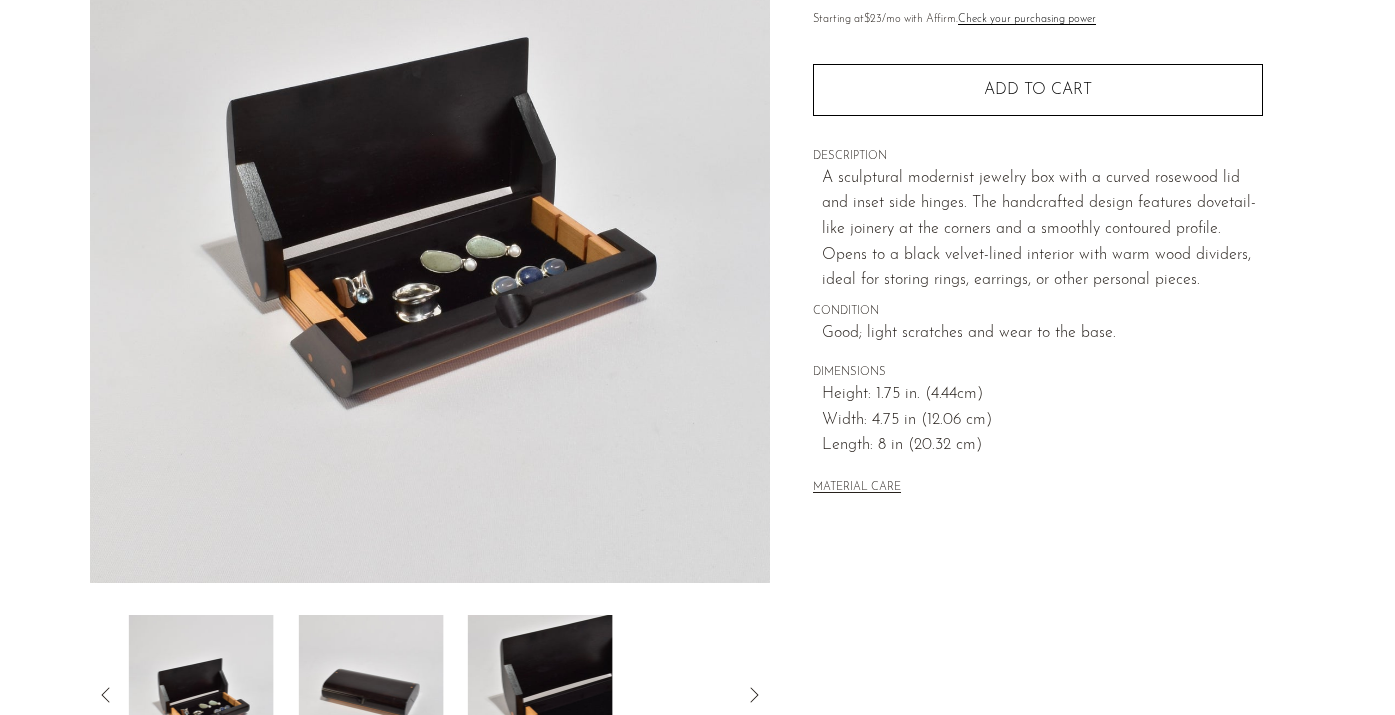 click at bounding box center [370, 695] 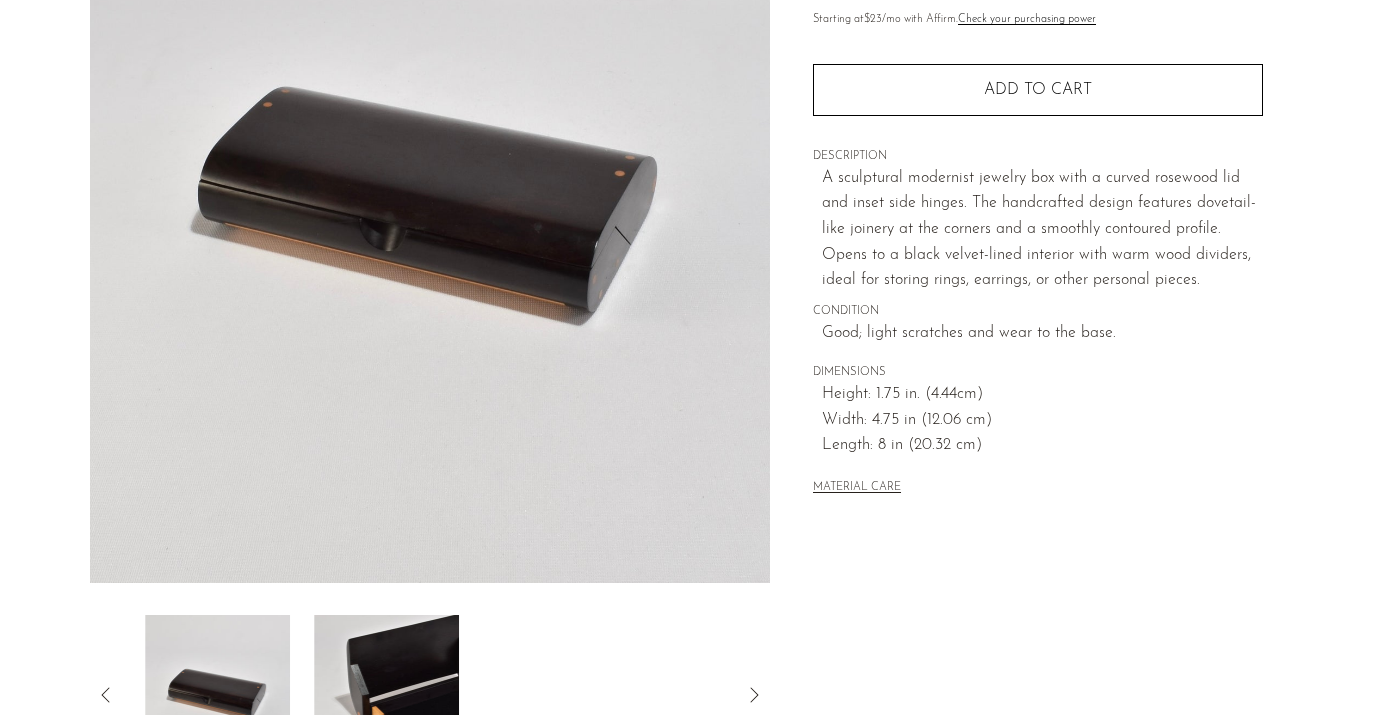 click at bounding box center [386, 695] 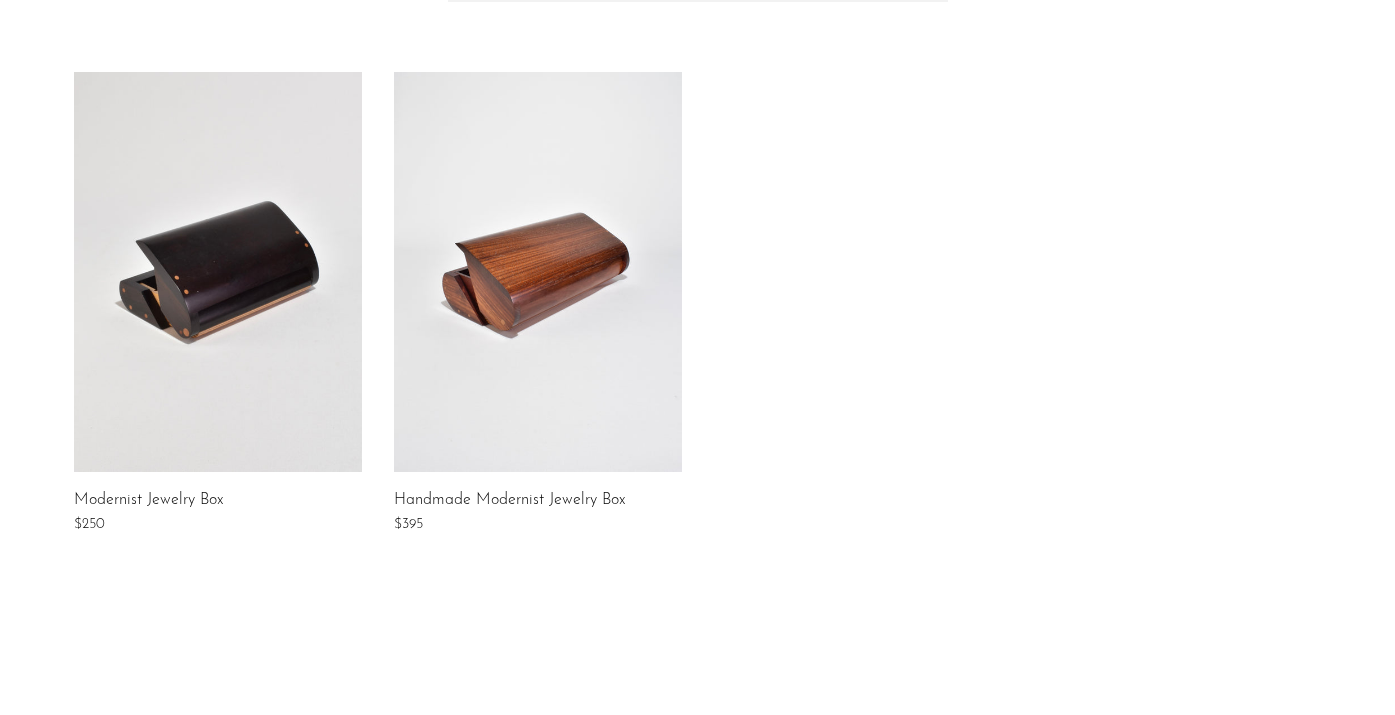 scroll, scrollTop: 311, scrollLeft: 0, axis: vertical 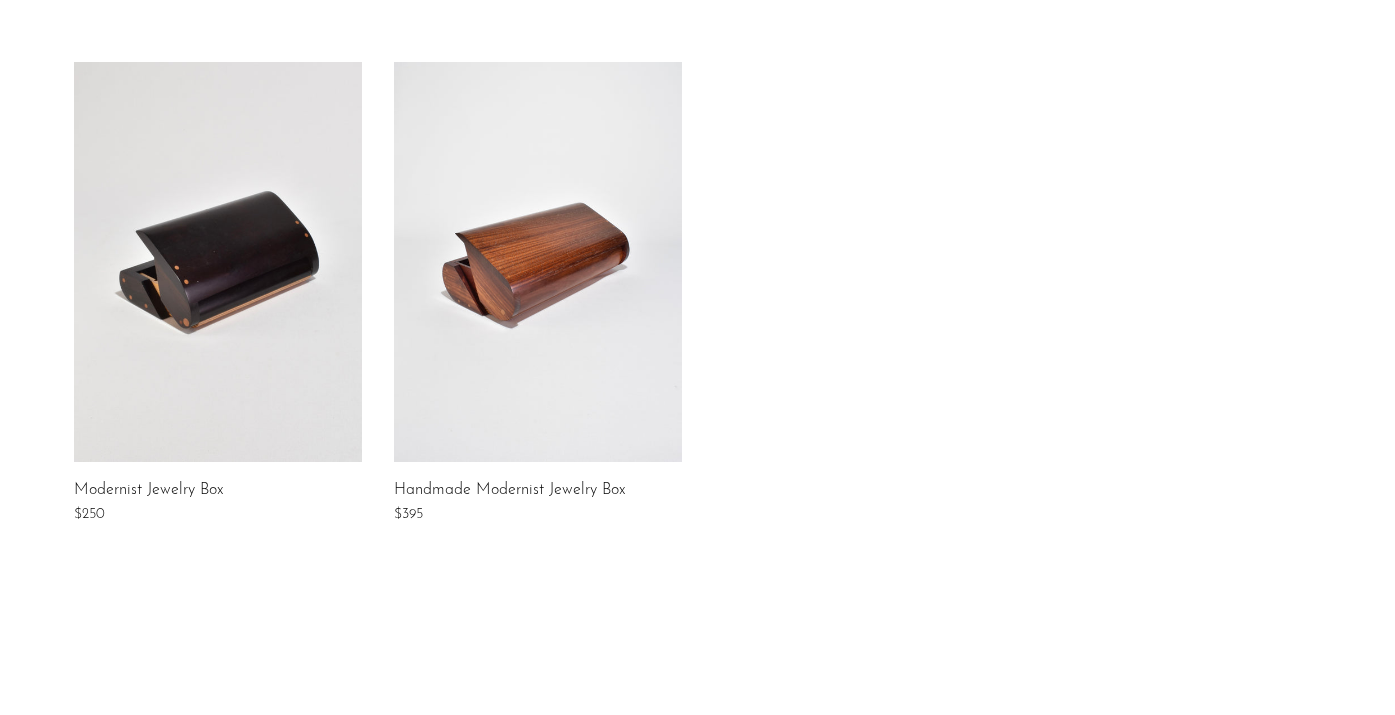 click at bounding box center [538, 262] 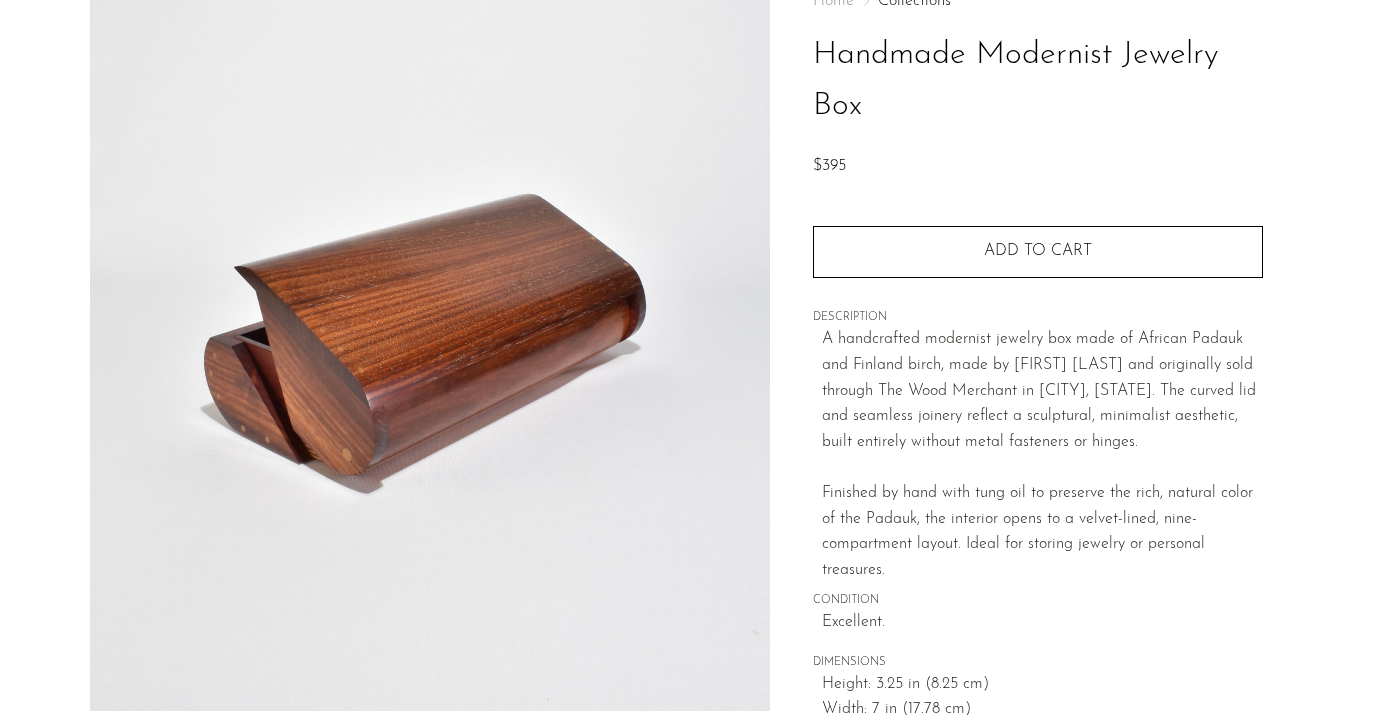 scroll, scrollTop: 315, scrollLeft: 0, axis: vertical 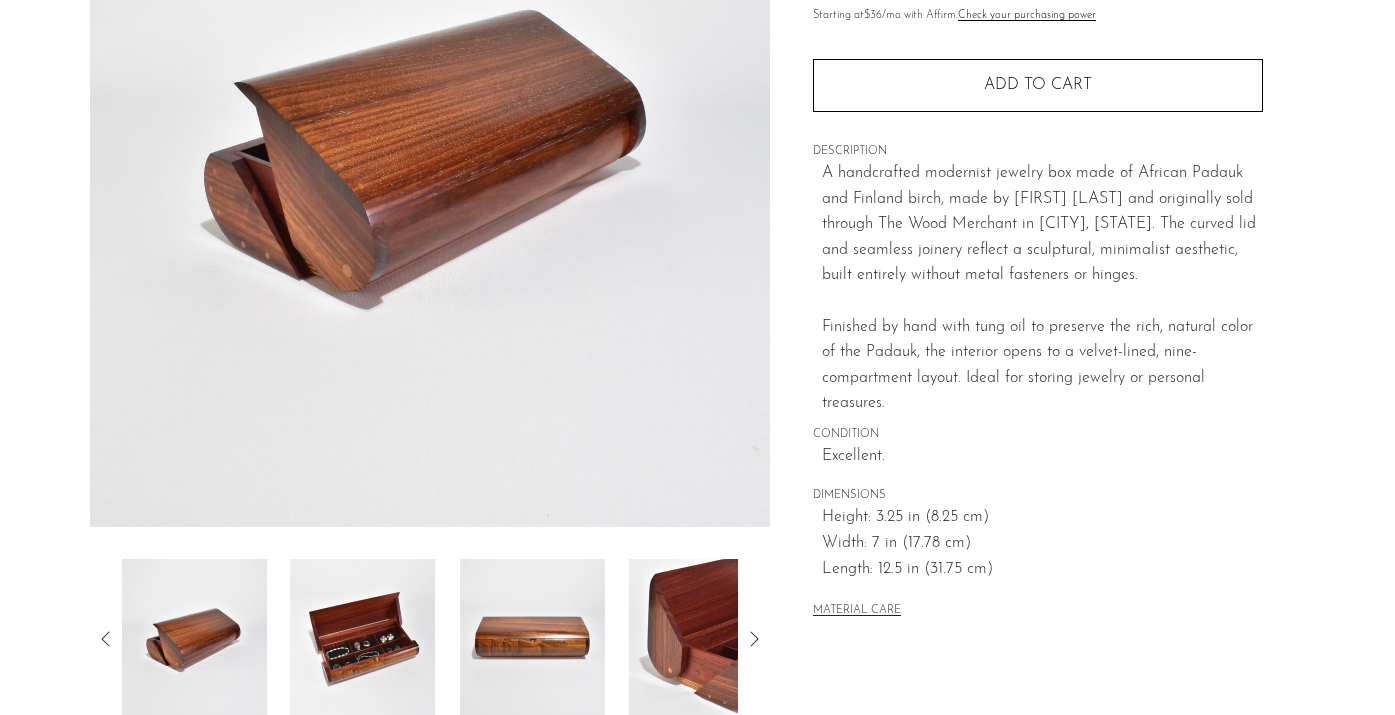 click at bounding box center [362, 639] 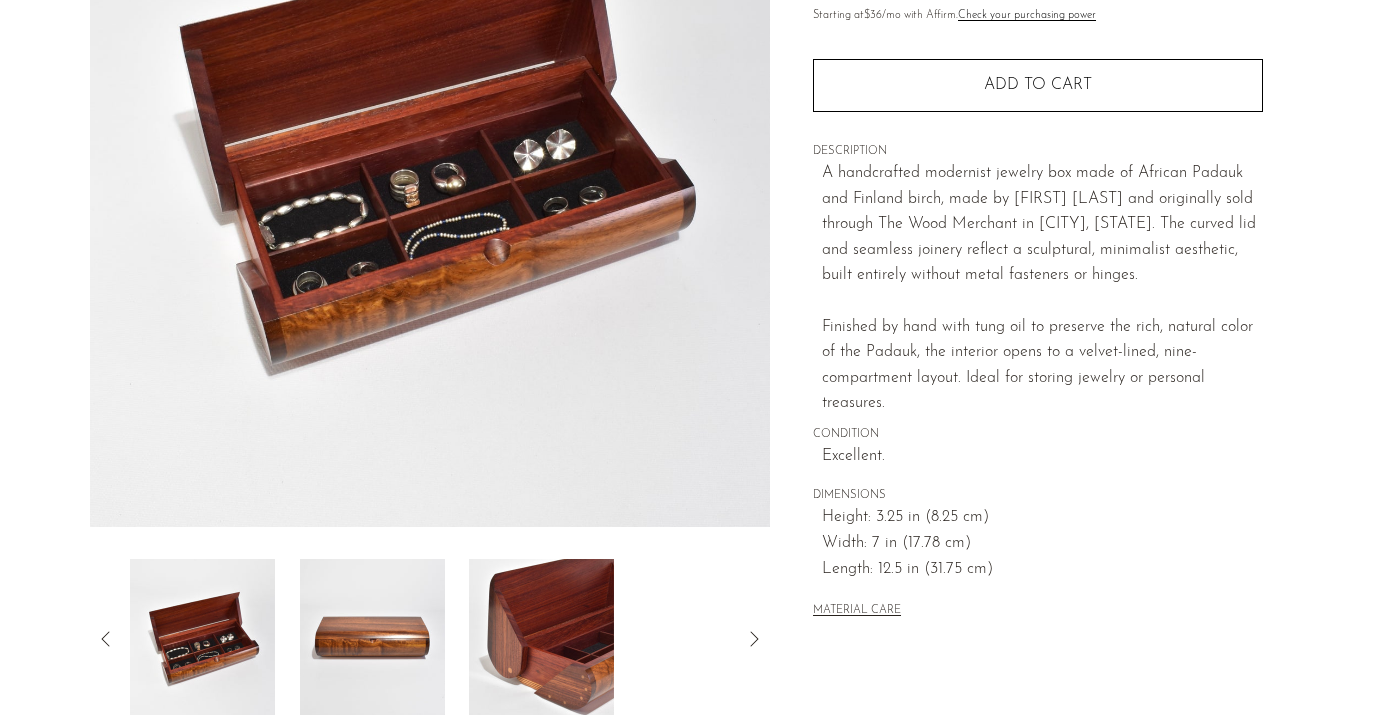 click at bounding box center [371, 639] 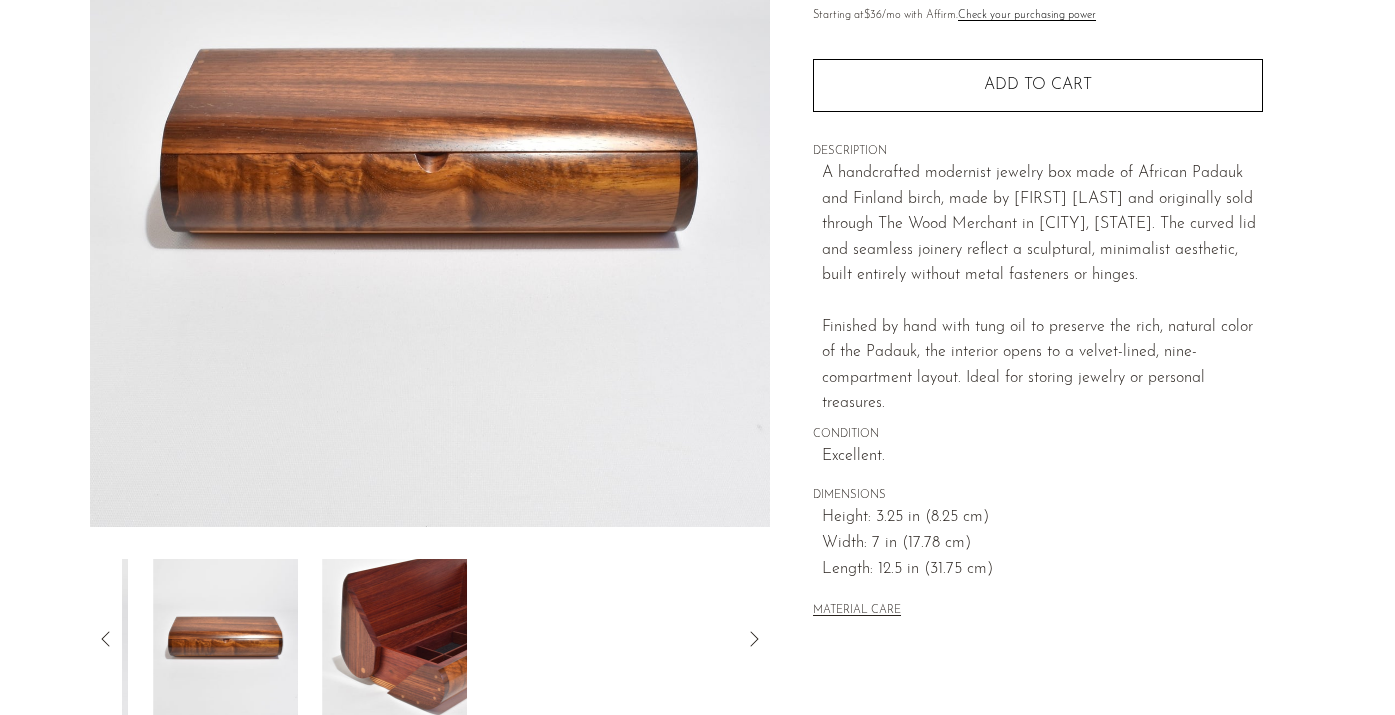 click at bounding box center [394, 639] 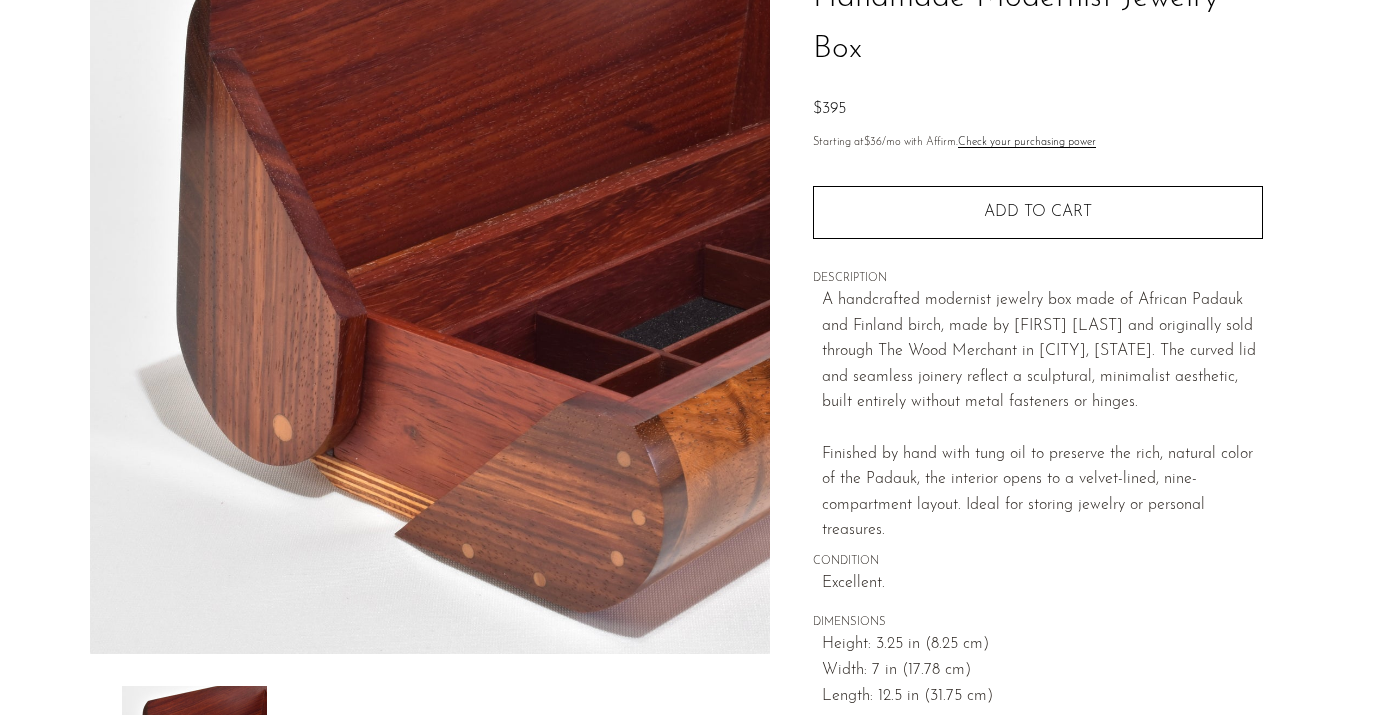 scroll, scrollTop: 154, scrollLeft: 0, axis: vertical 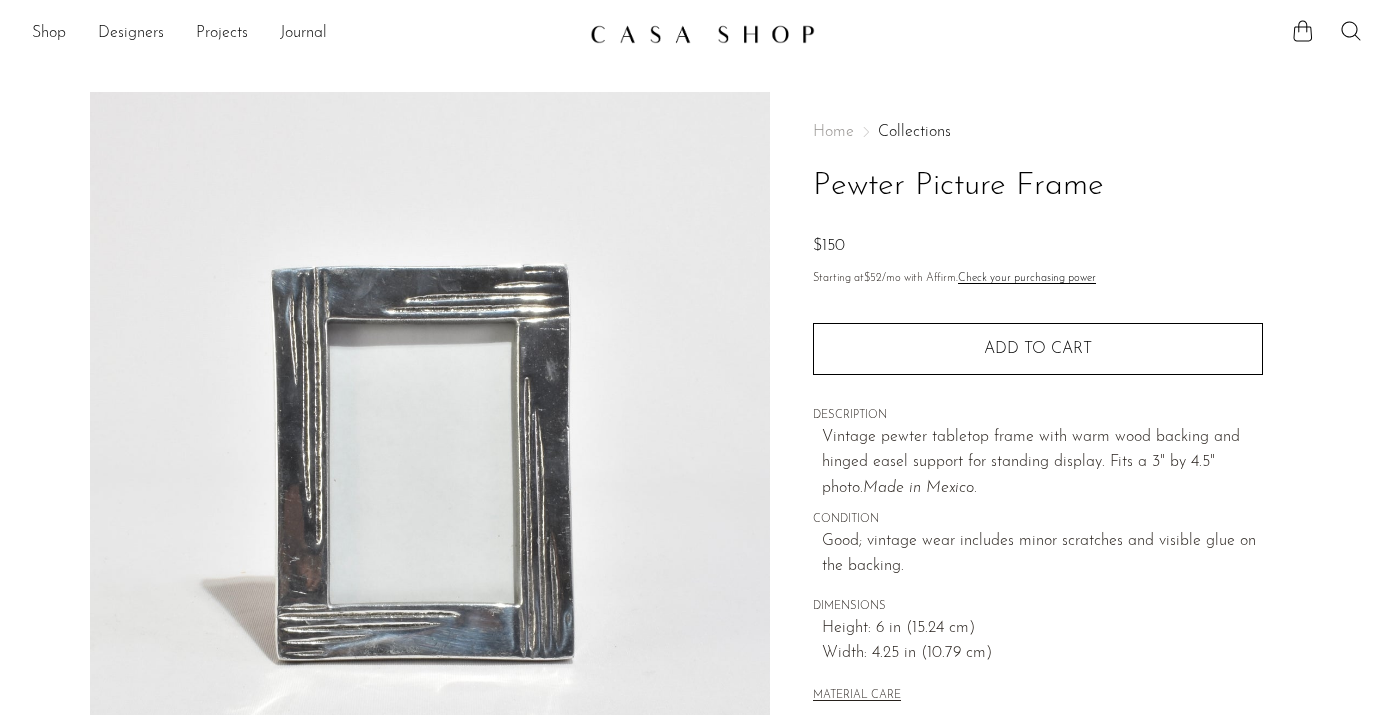 click on "Pewter Picture Frame" at bounding box center [1038, 186] 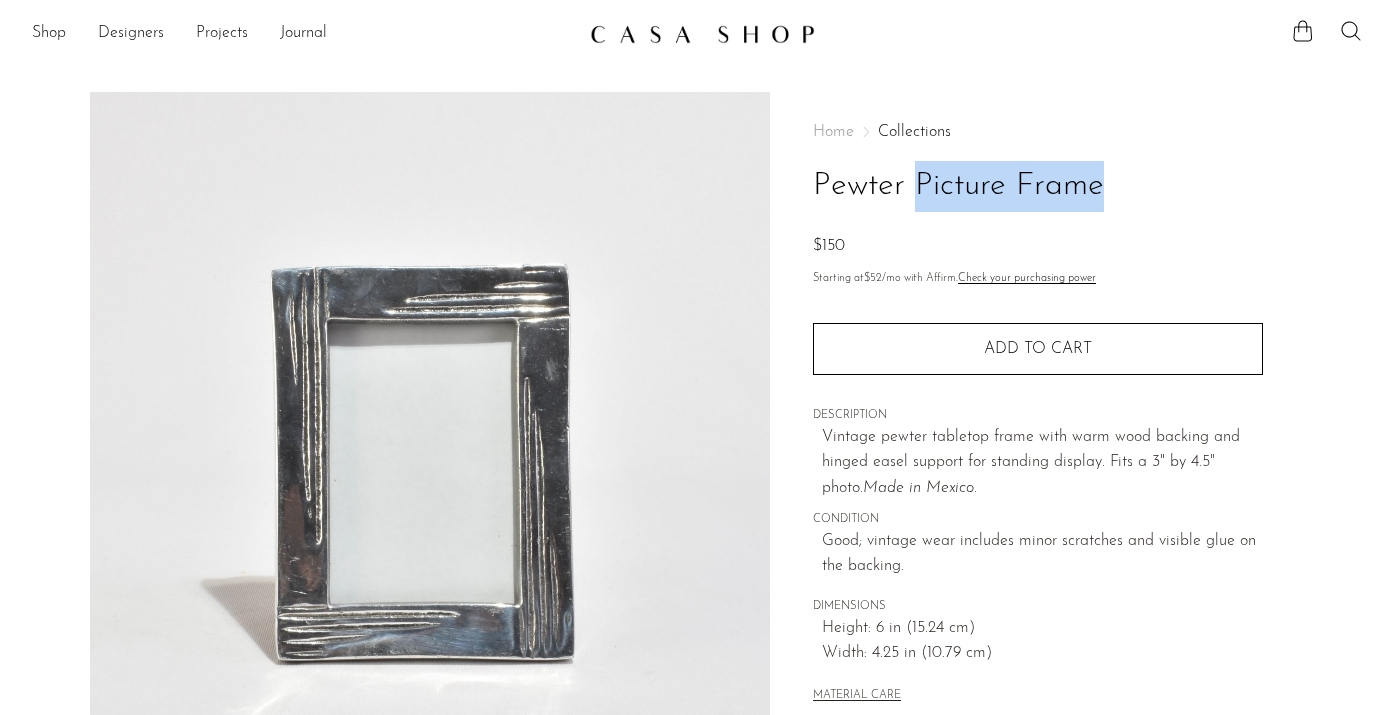 click on "Pewter Picture Frame" at bounding box center (1038, 186) 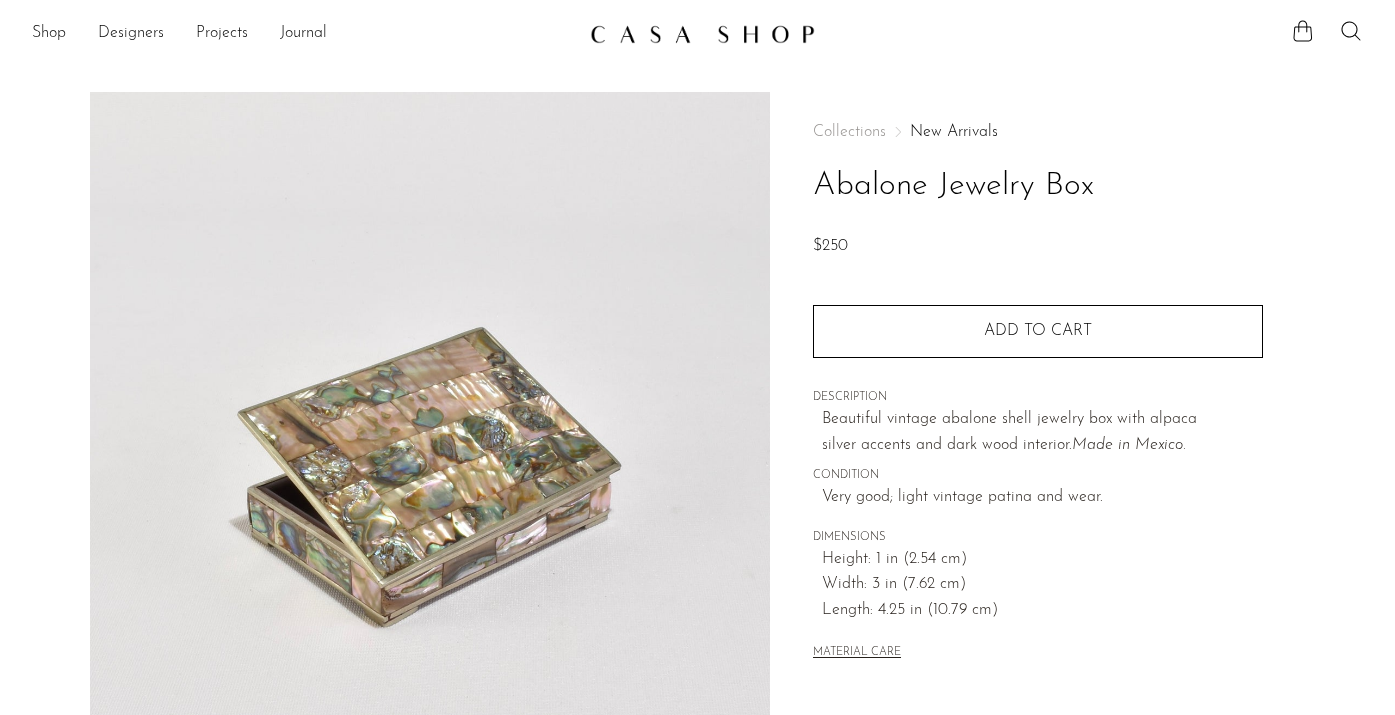 scroll, scrollTop: 0, scrollLeft: 0, axis: both 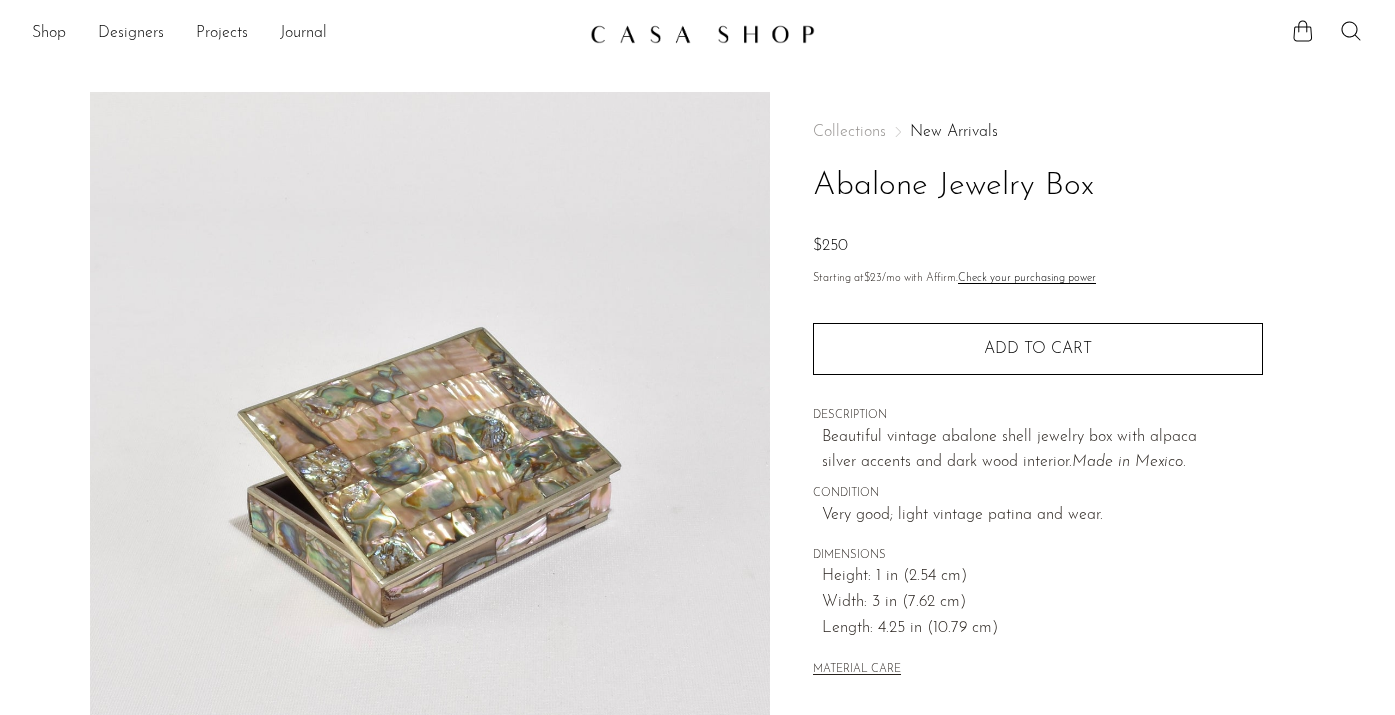 click on "Abalone Jewelry Box" at bounding box center (1038, 186) 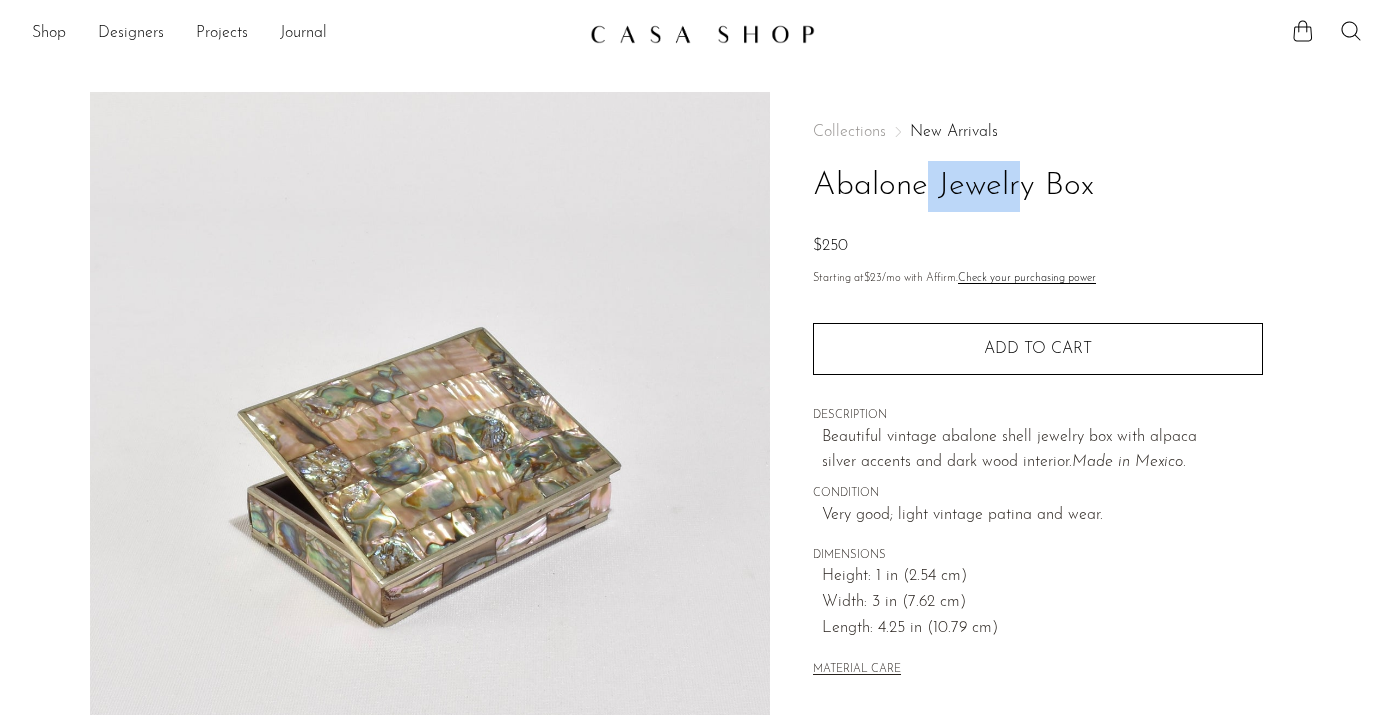 click on "Abalone Jewelry Box" at bounding box center (1038, 186) 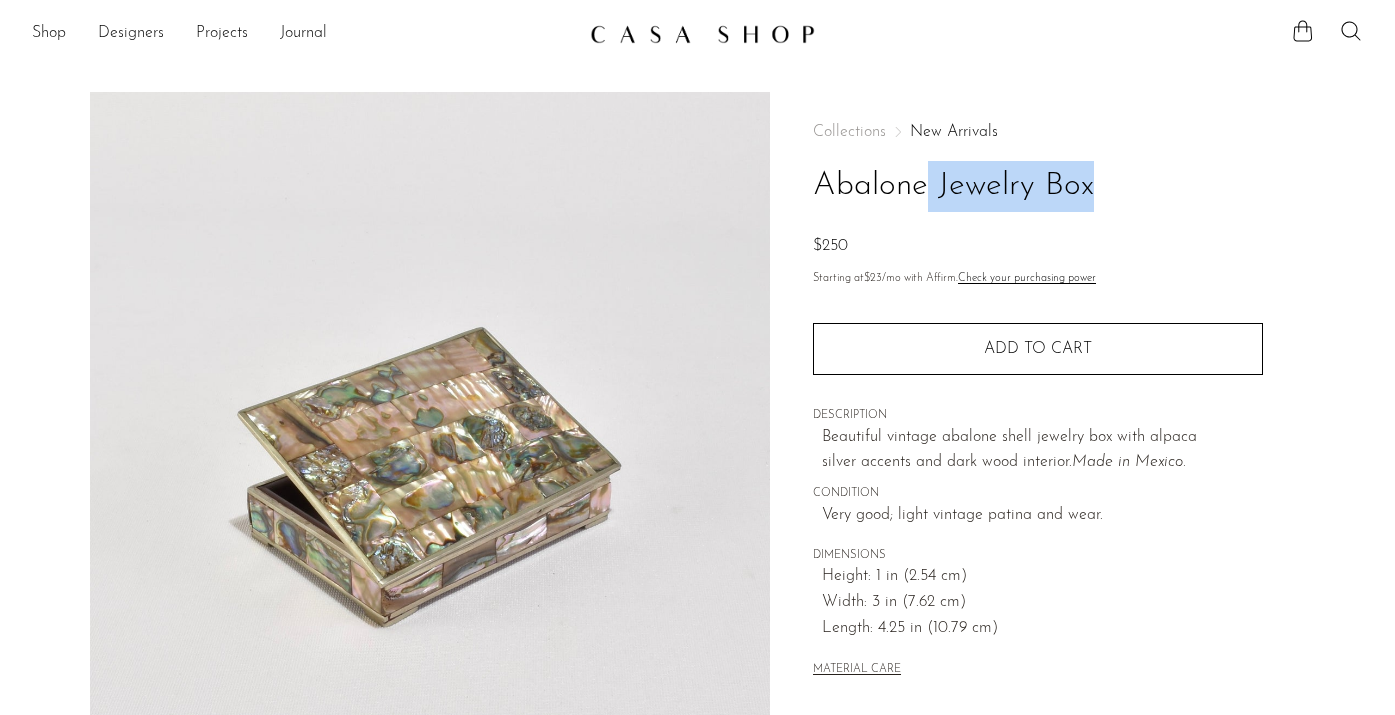 click on "Abalone Jewelry Box" at bounding box center [1038, 186] 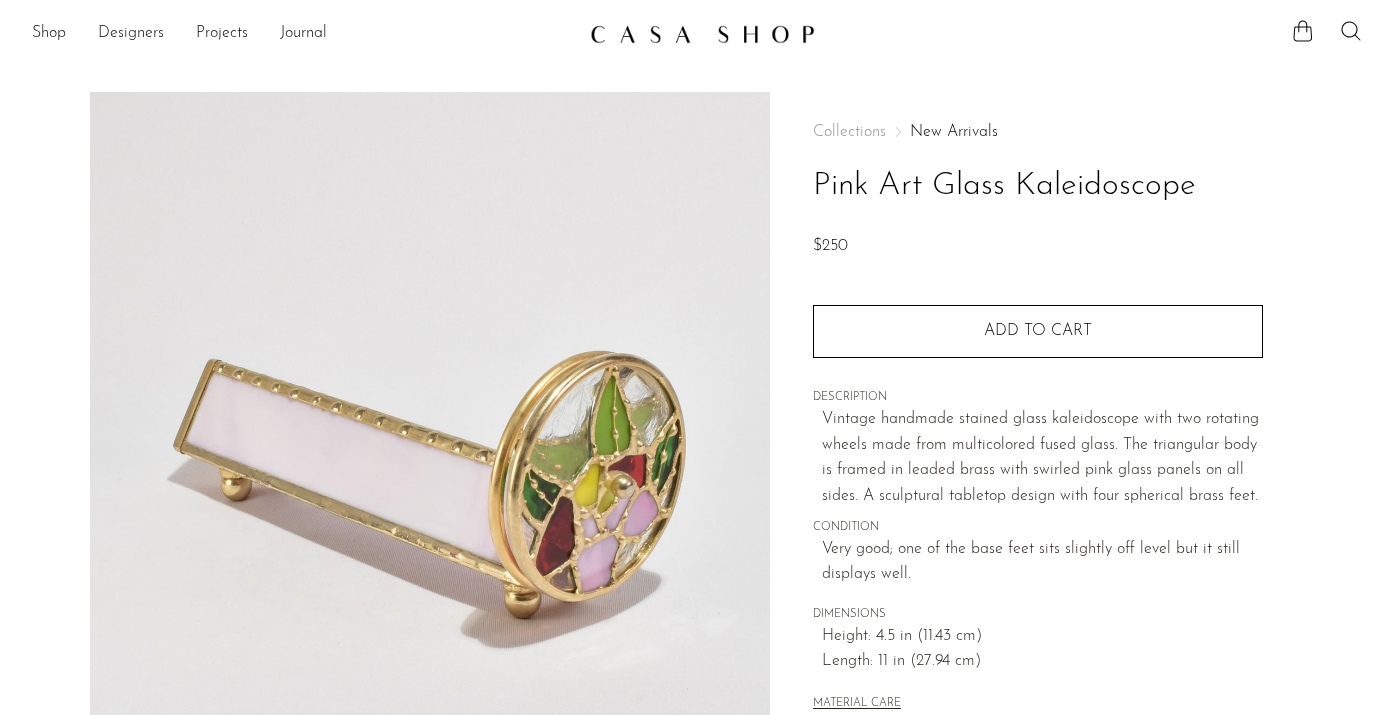 scroll, scrollTop: 0, scrollLeft: 0, axis: both 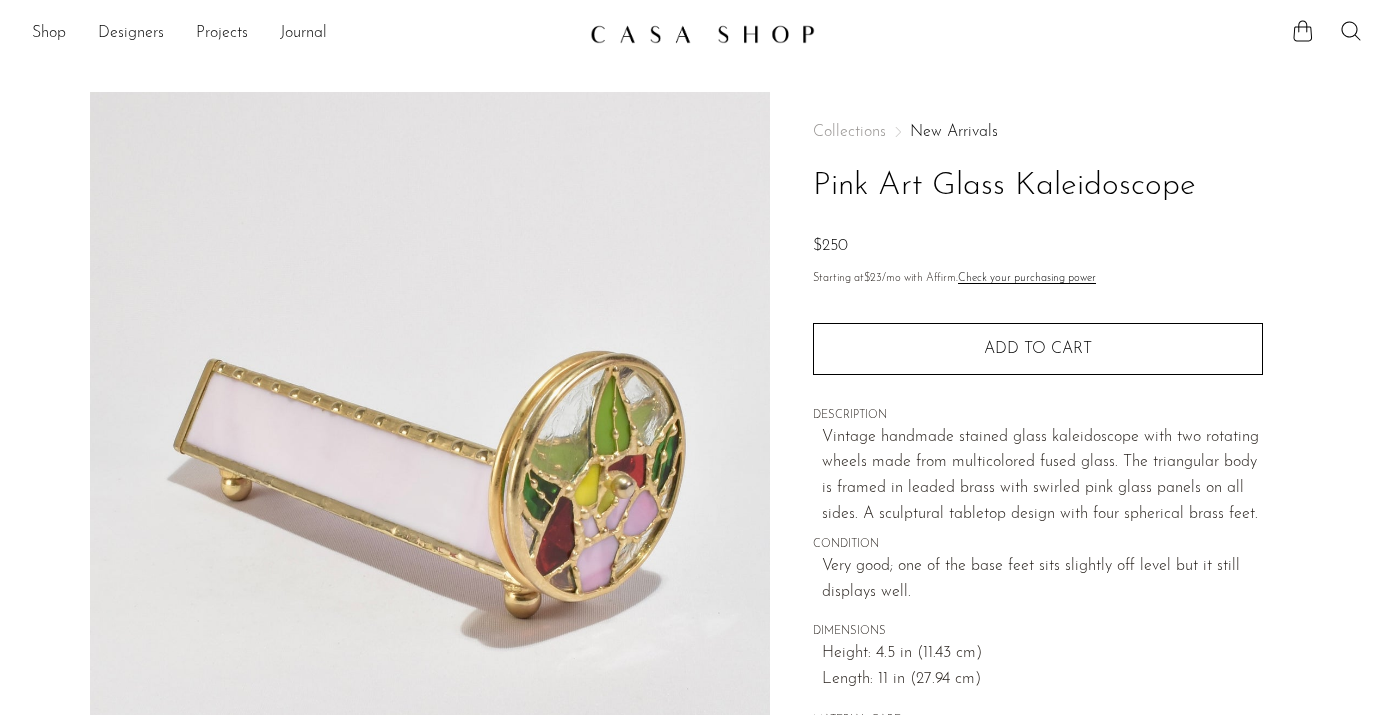 click on "Pink Art Glass Kaleidoscope" at bounding box center [1038, 186] 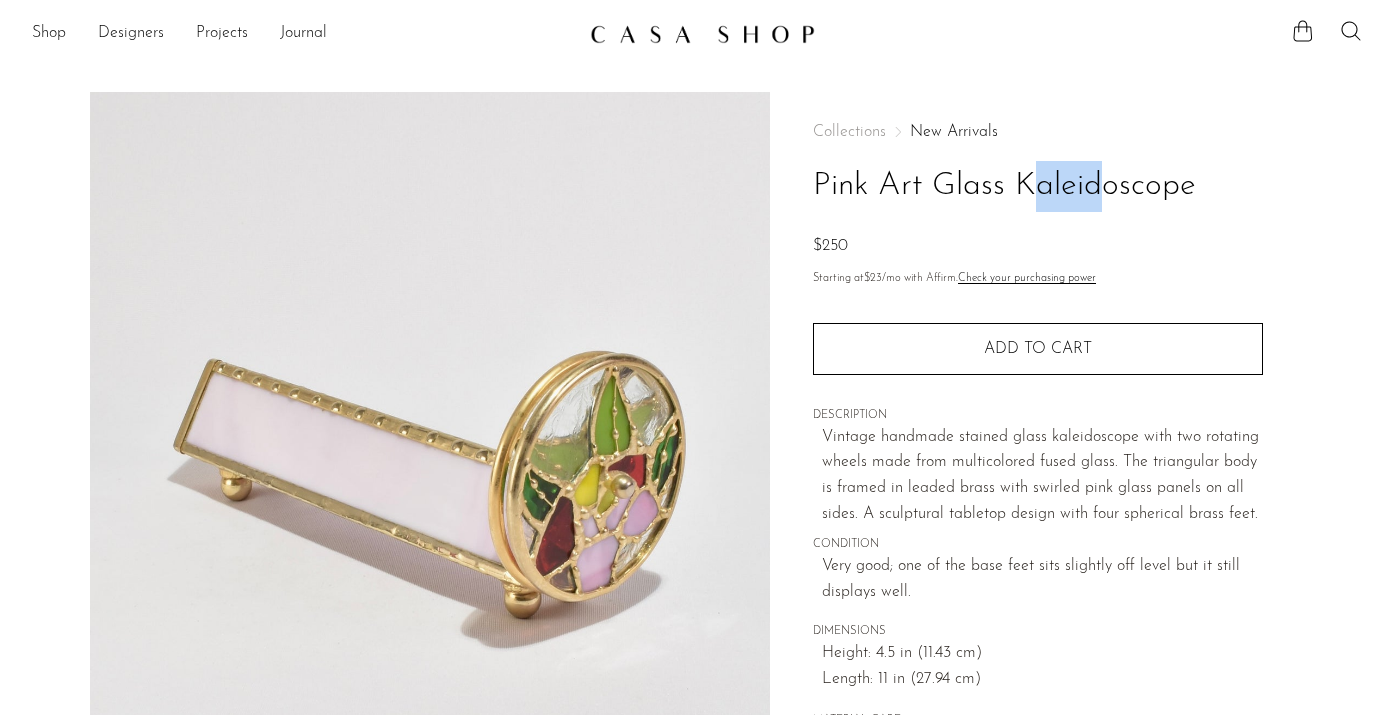 click on "Pink Art Glass Kaleidoscope" at bounding box center [1038, 186] 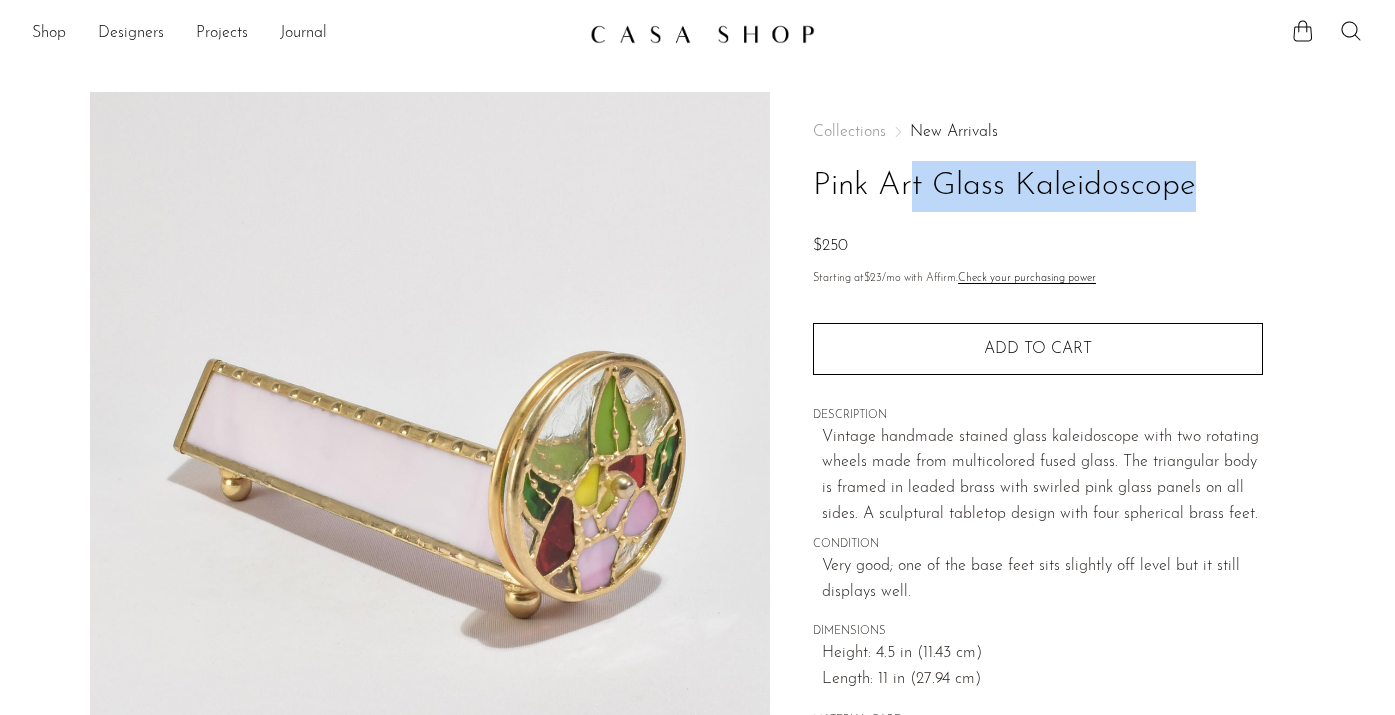 click on "Pink Art Glass Kaleidoscope" at bounding box center [1038, 186] 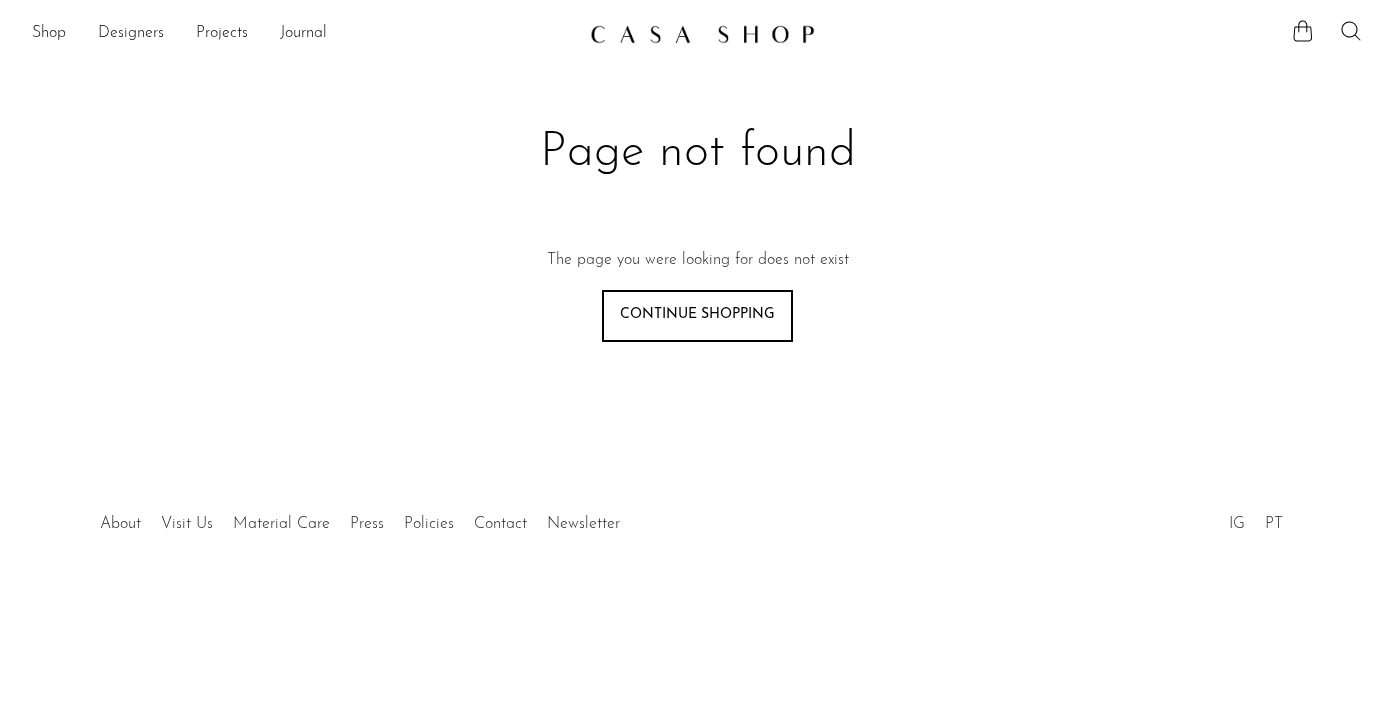 scroll, scrollTop: 0, scrollLeft: 0, axis: both 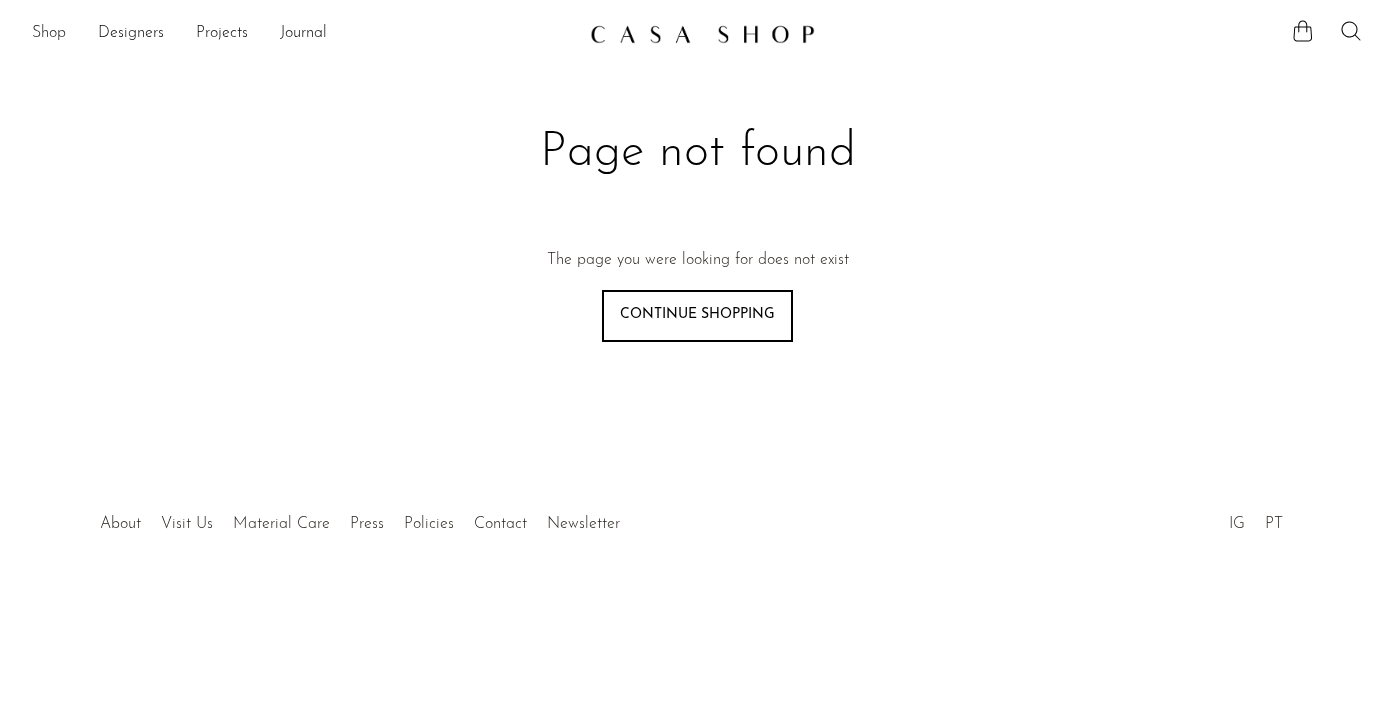 click on "Shop" at bounding box center (49, 34) 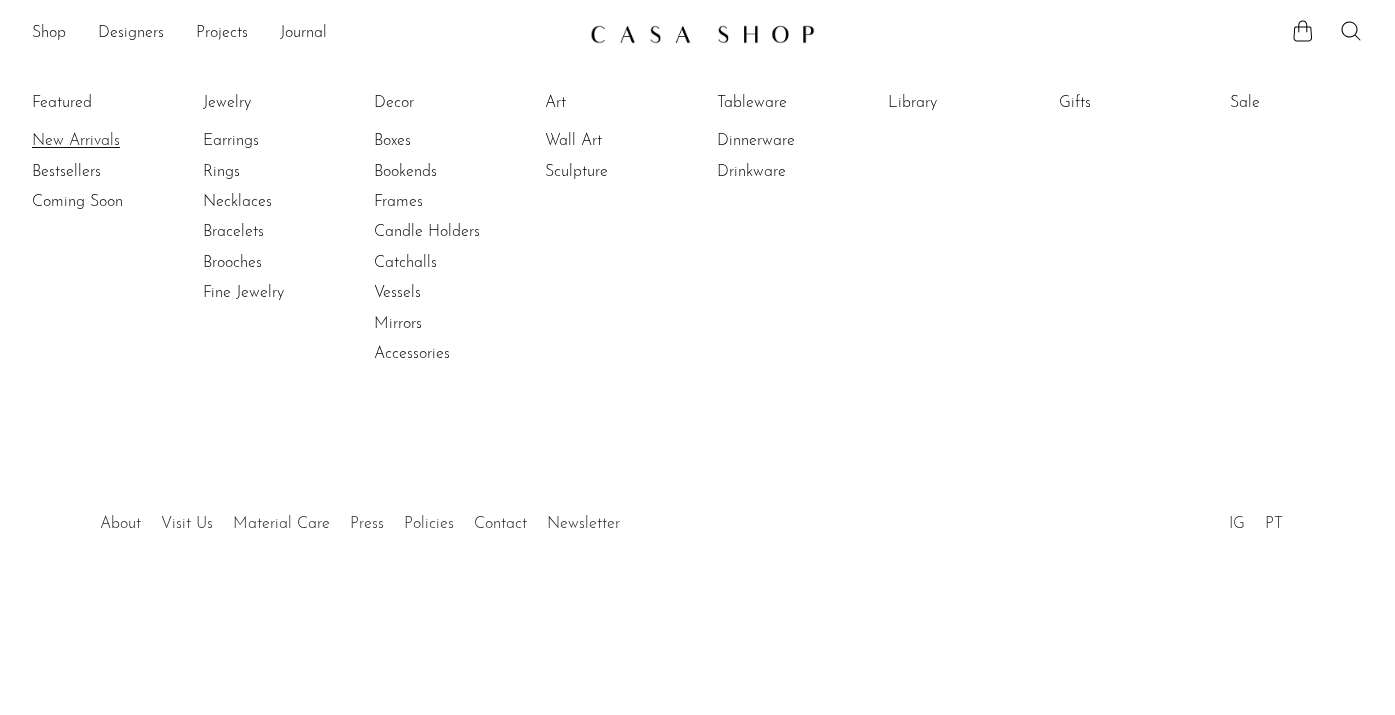click on "New Arrivals" at bounding box center (107, 141) 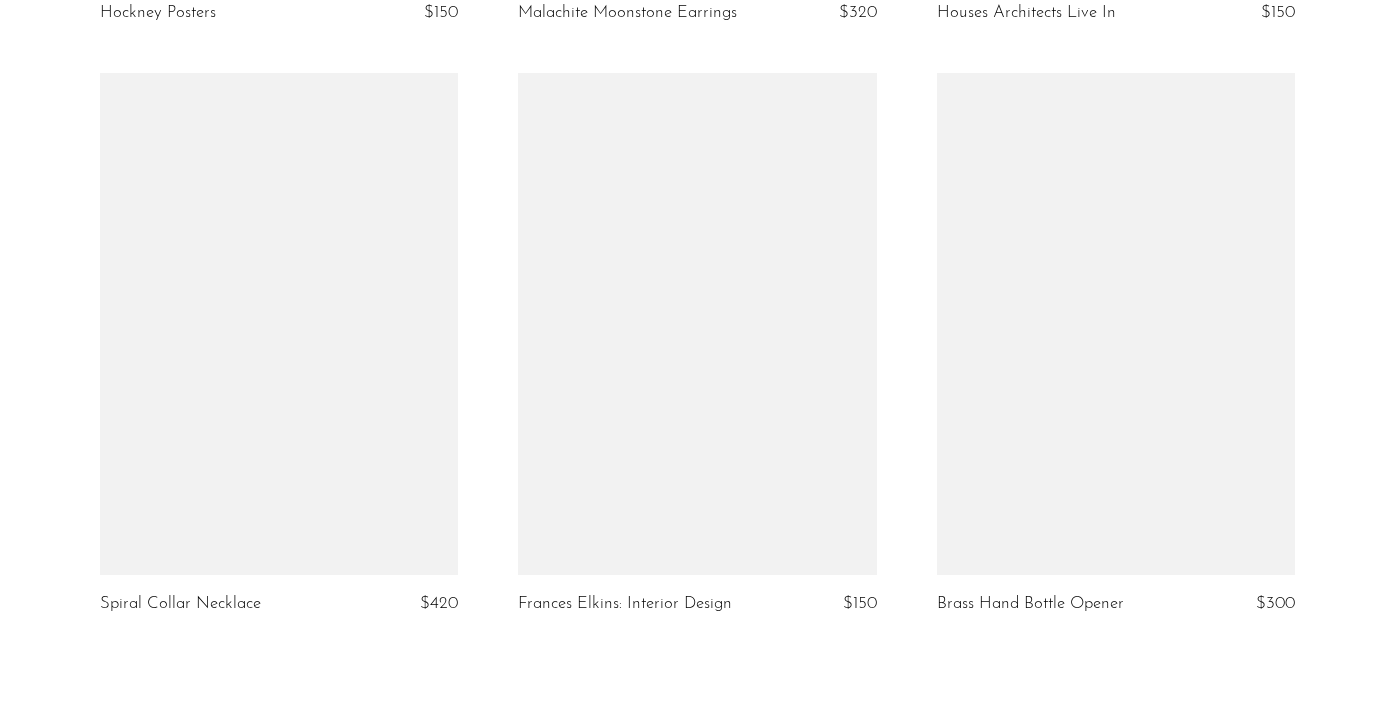 scroll, scrollTop: 7092, scrollLeft: 0, axis: vertical 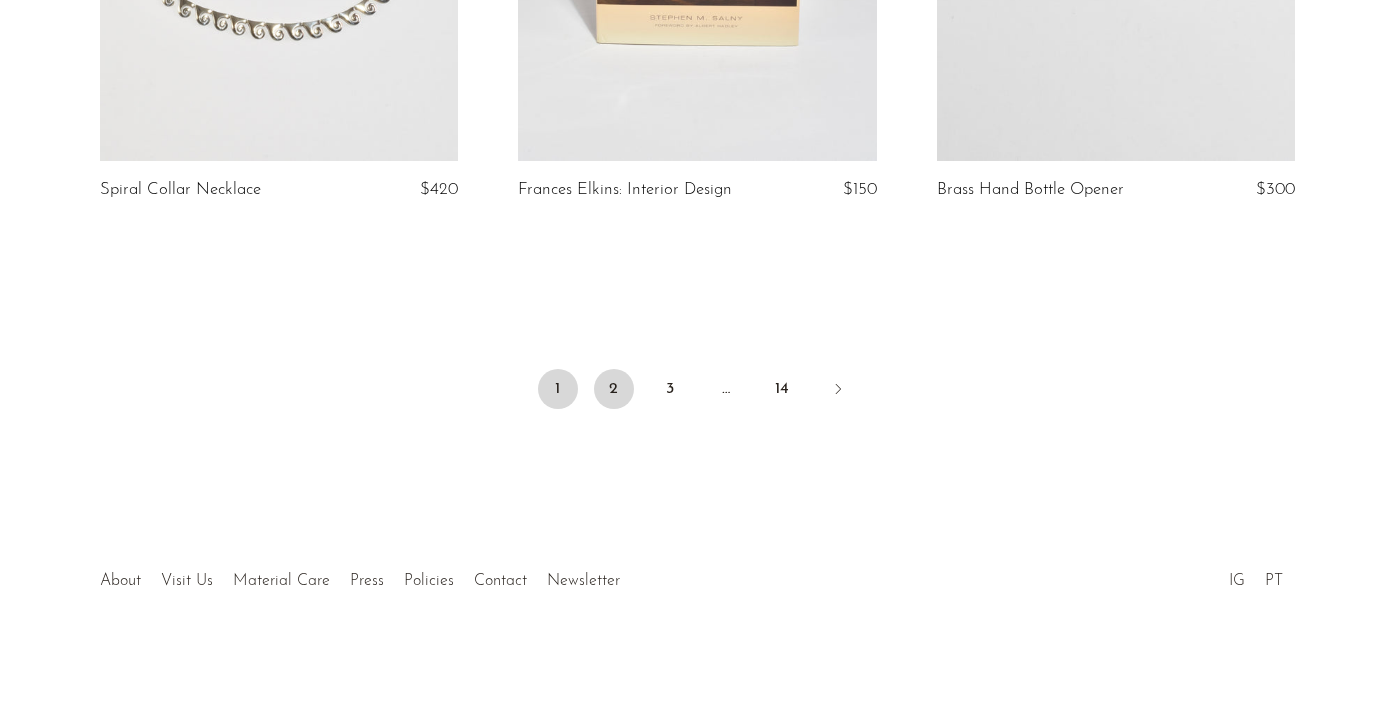 click on "2" at bounding box center (614, 389) 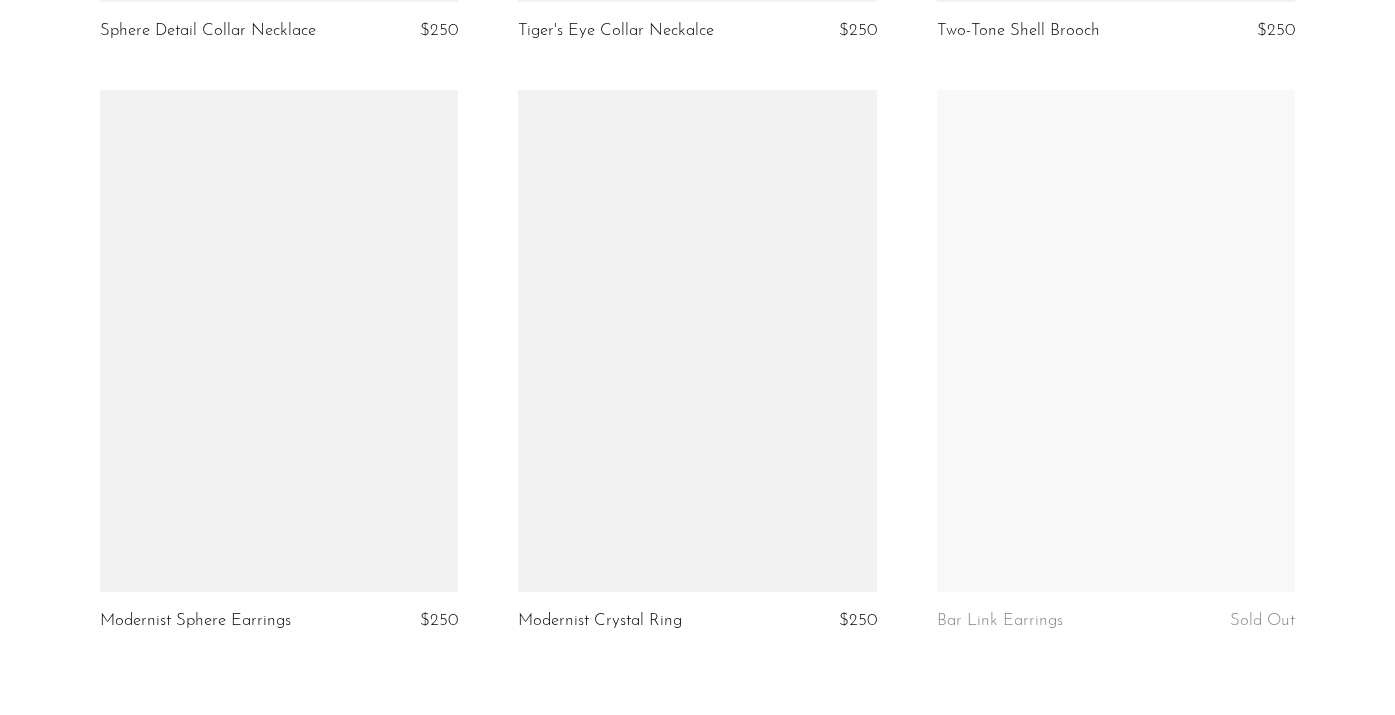 scroll, scrollTop: 7073, scrollLeft: 0, axis: vertical 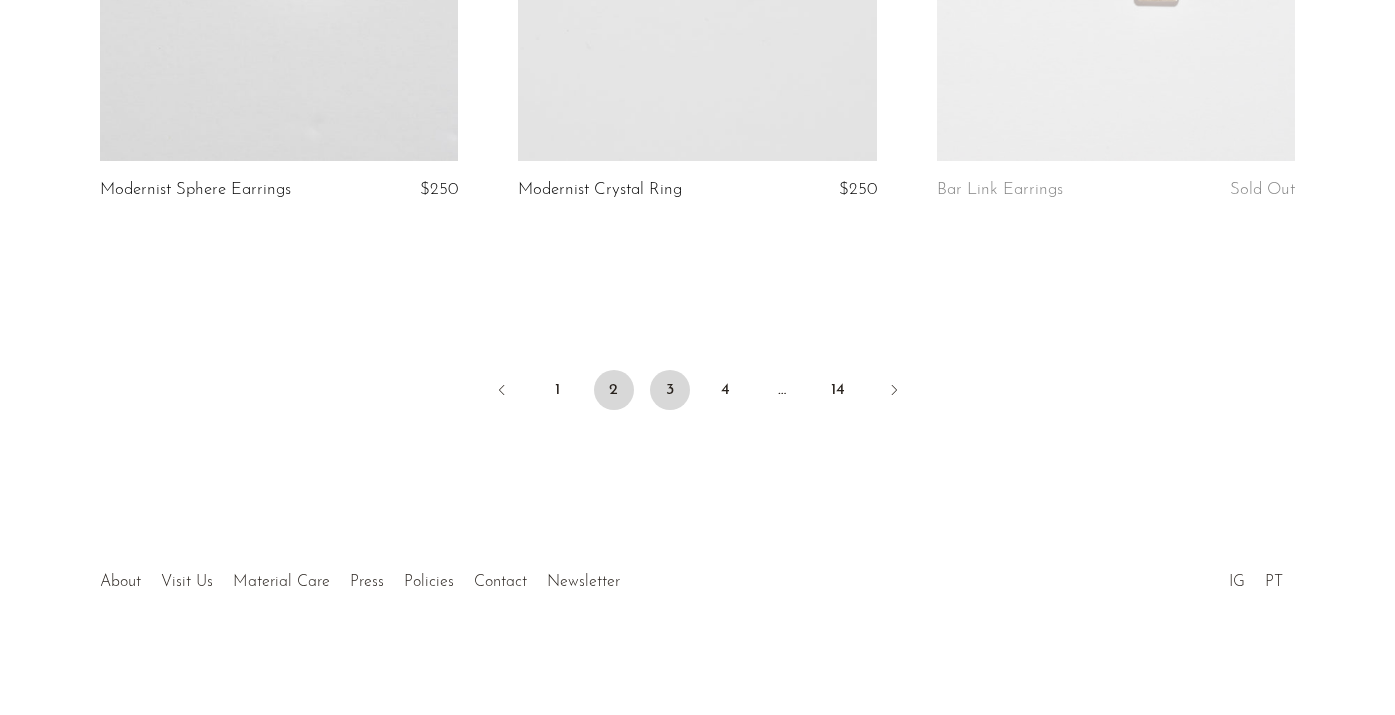 click on "3" at bounding box center (670, 390) 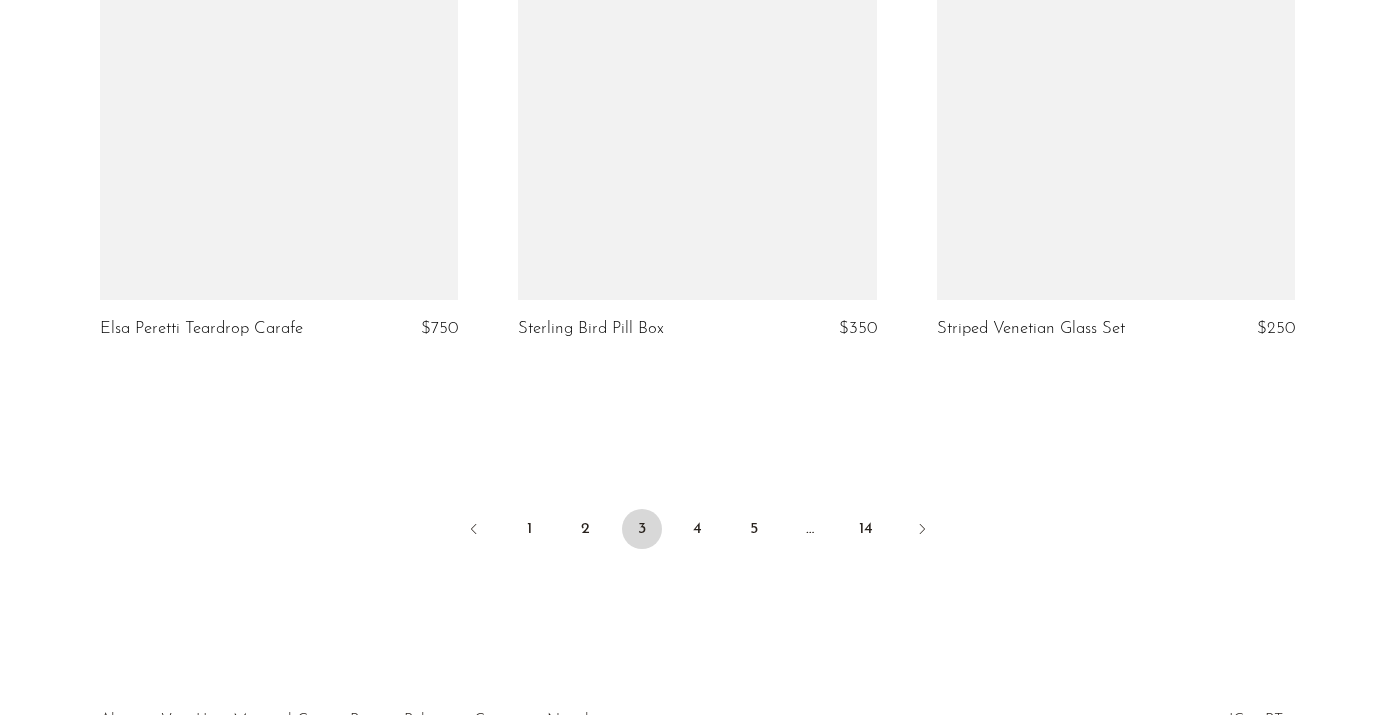 scroll, scrollTop: 7110, scrollLeft: 0, axis: vertical 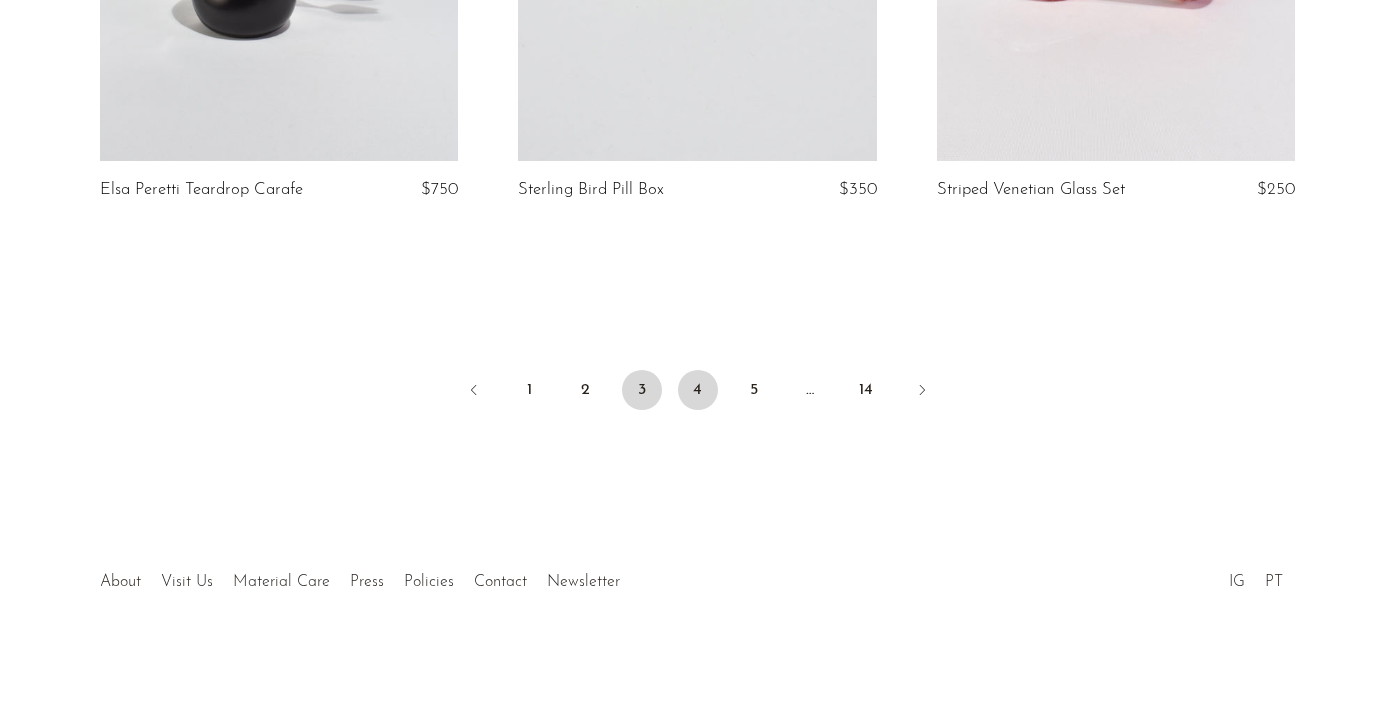 click on "4" at bounding box center [698, 390] 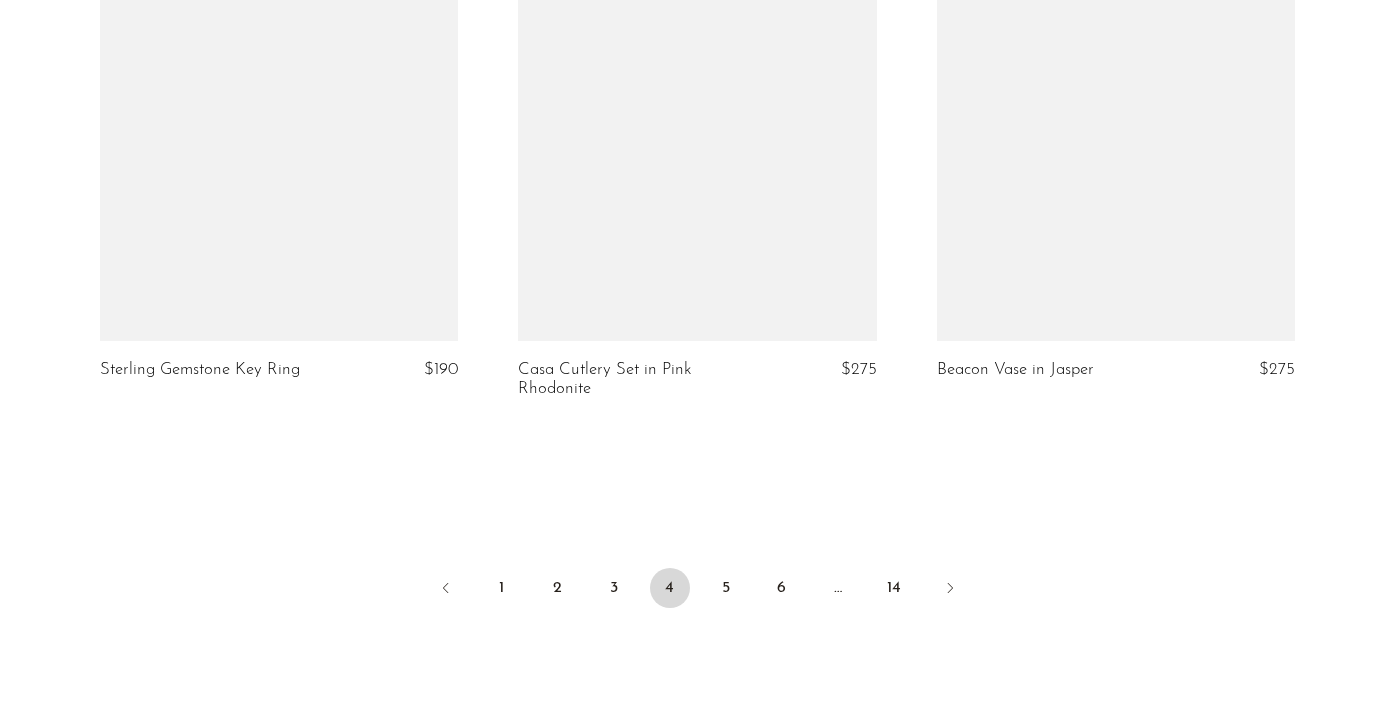 scroll, scrollTop: 7092, scrollLeft: 0, axis: vertical 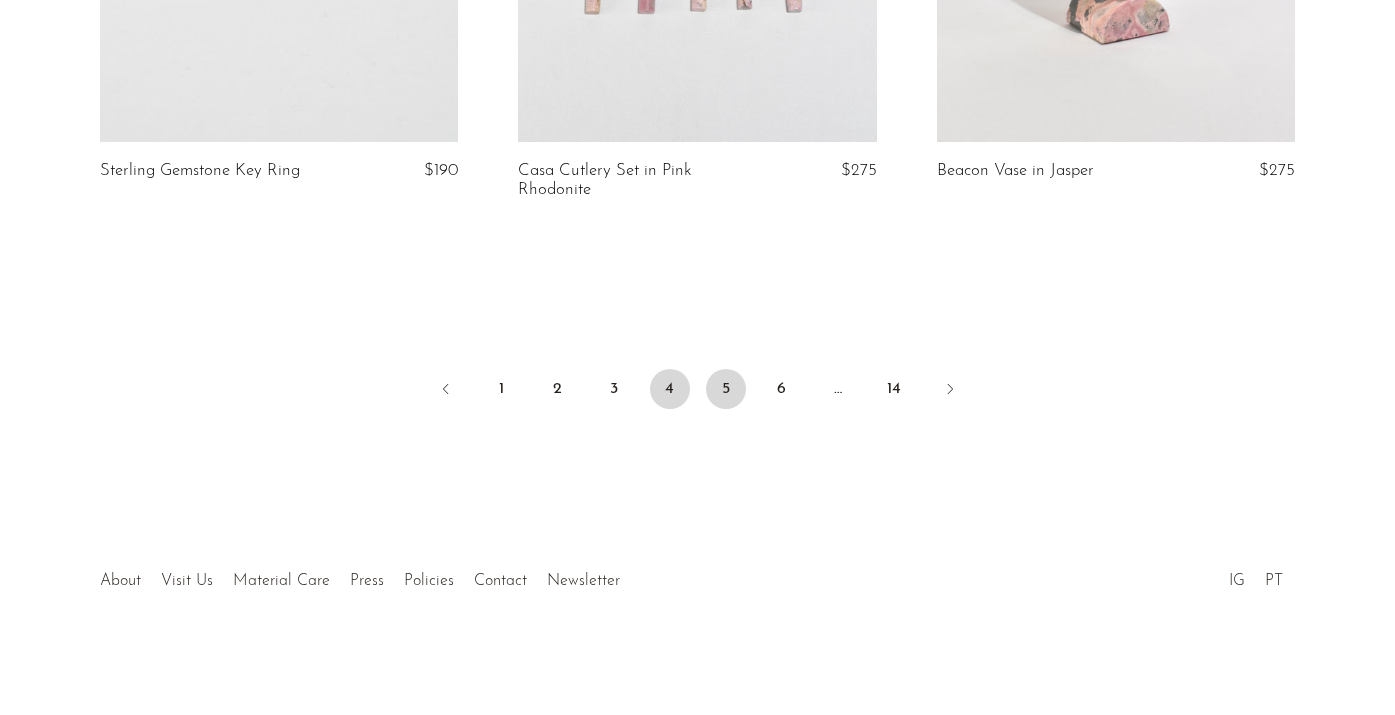 click on "5" at bounding box center [726, 389] 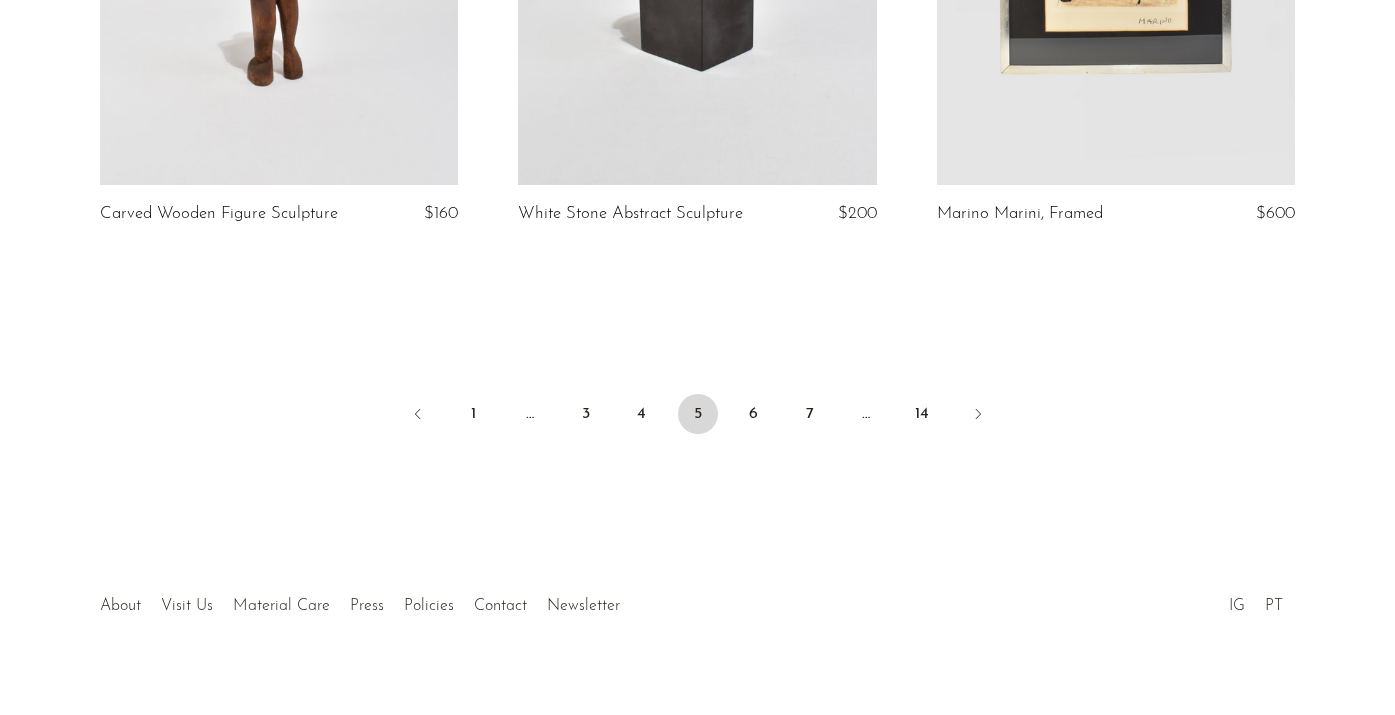 scroll, scrollTop: 7073, scrollLeft: 0, axis: vertical 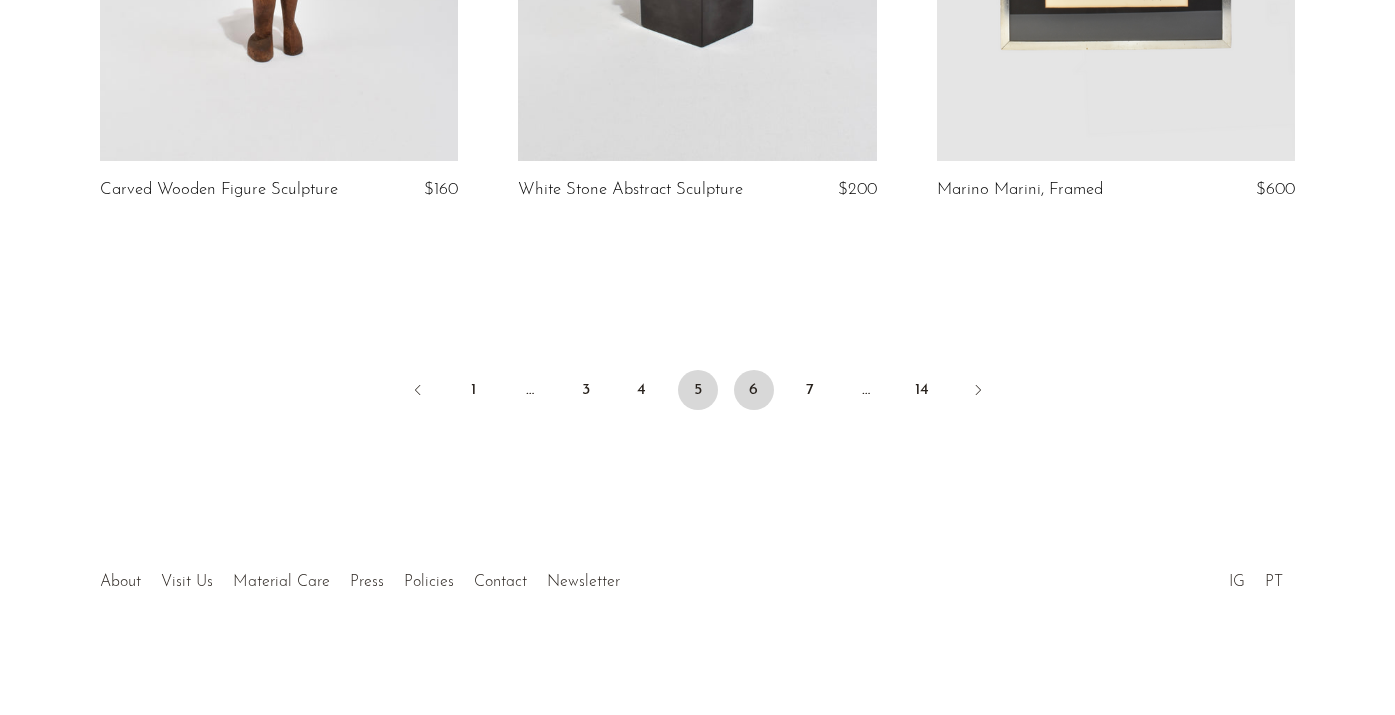 click on "6" at bounding box center [754, 390] 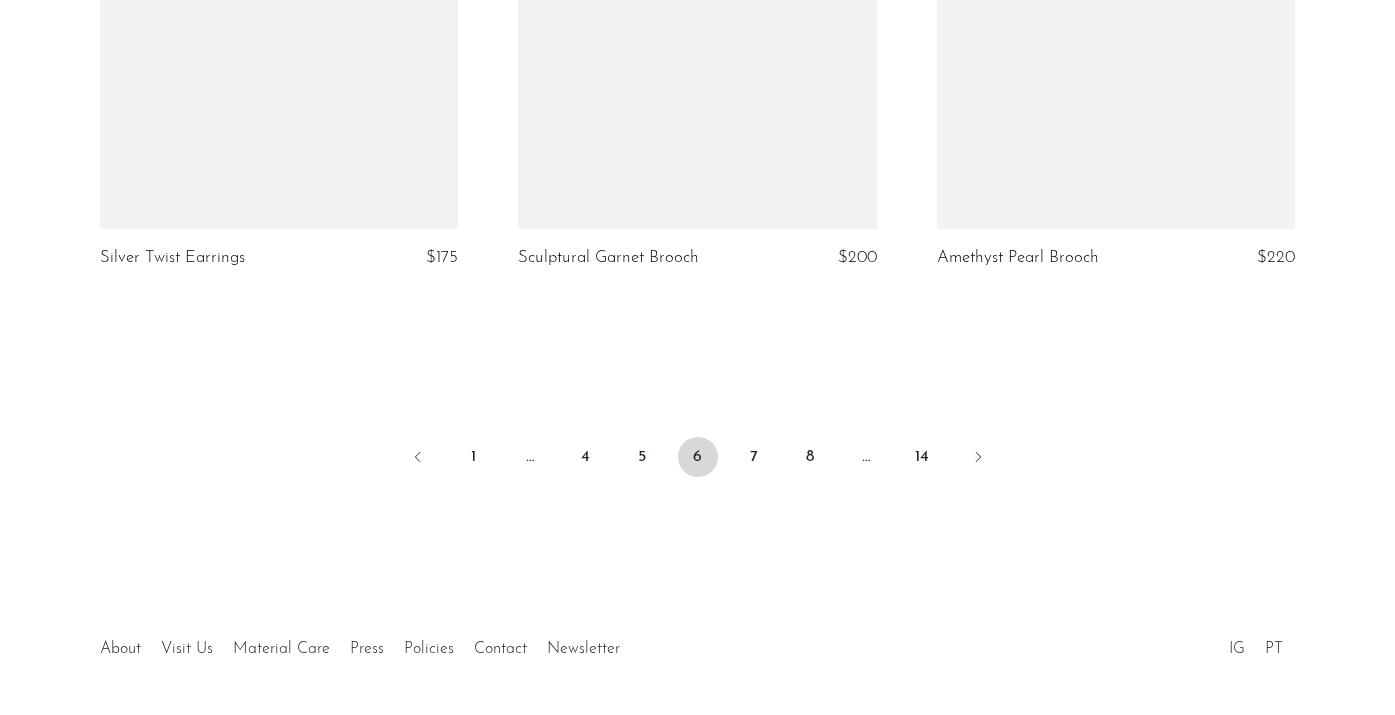 scroll, scrollTop: 7055, scrollLeft: 0, axis: vertical 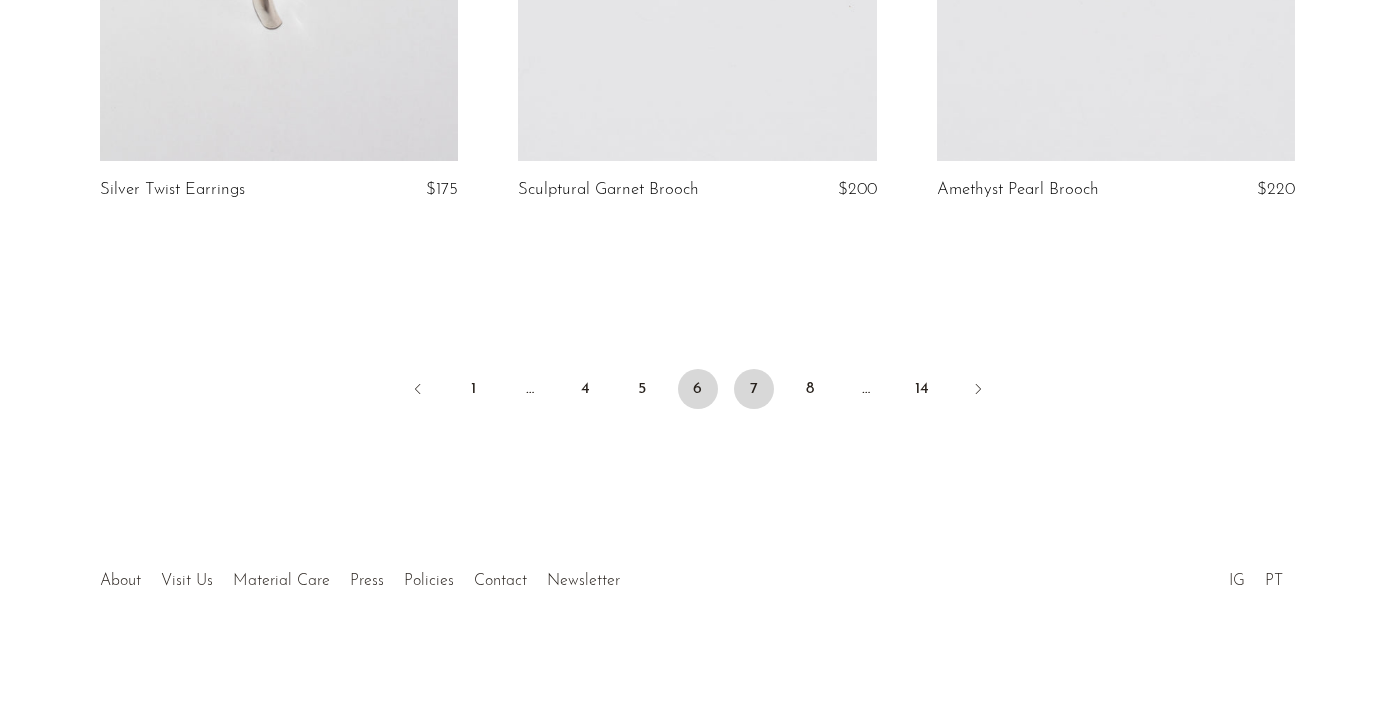 click on "7" at bounding box center [754, 389] 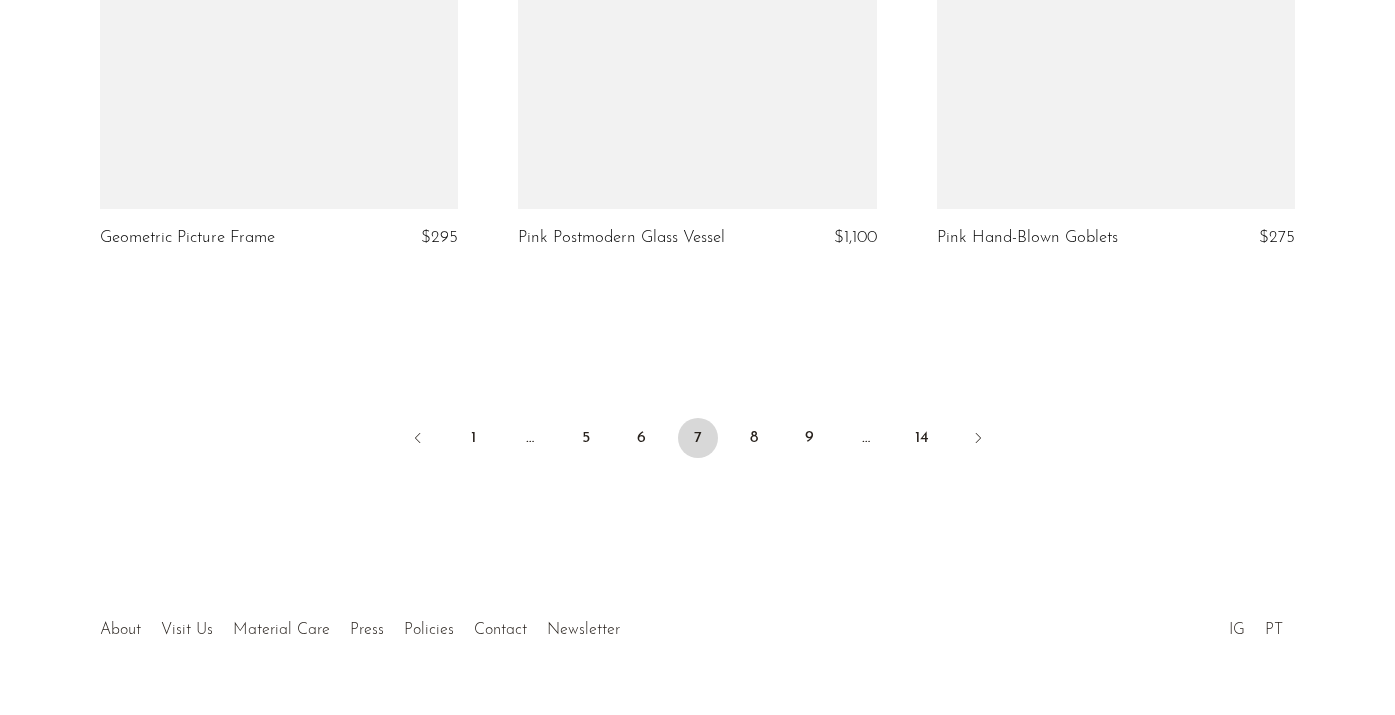 scroll, scrollTop: 7036, scrollLeft: 0, axis: vertical 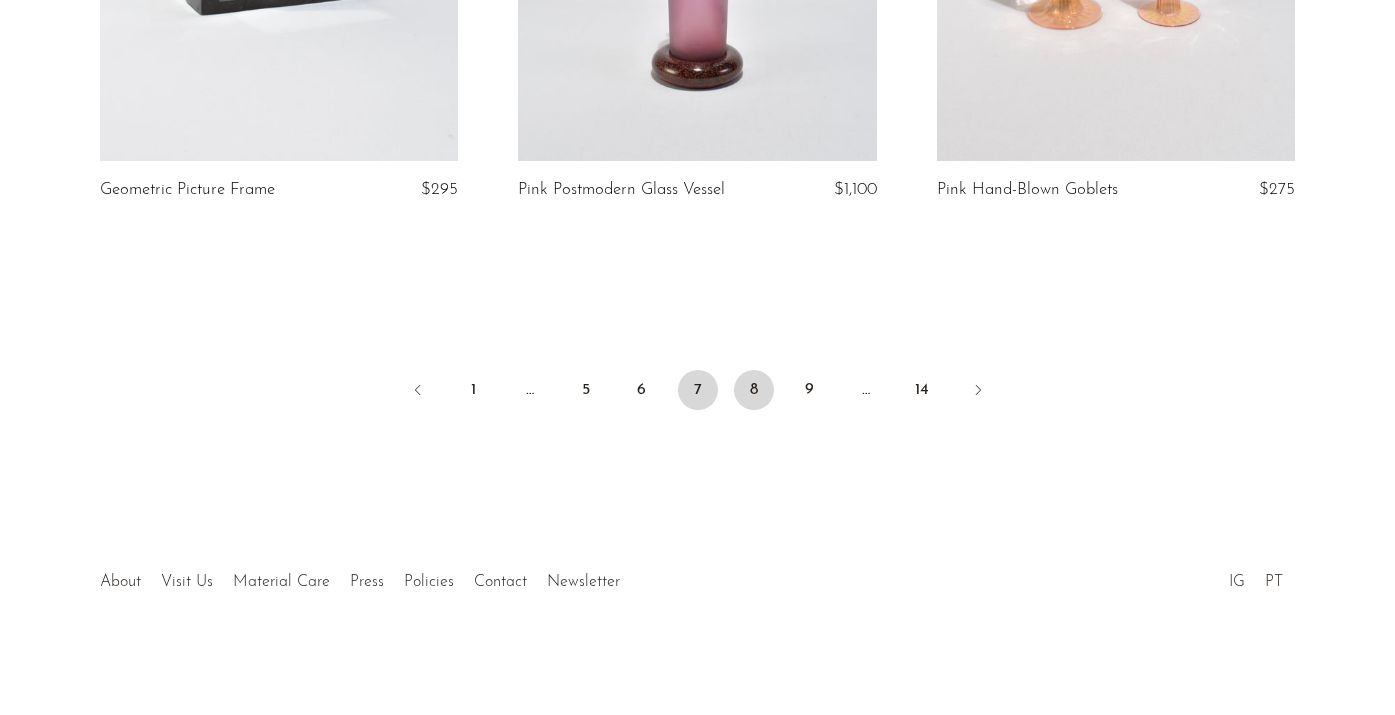click on "8" at bounding box center [754, 390] 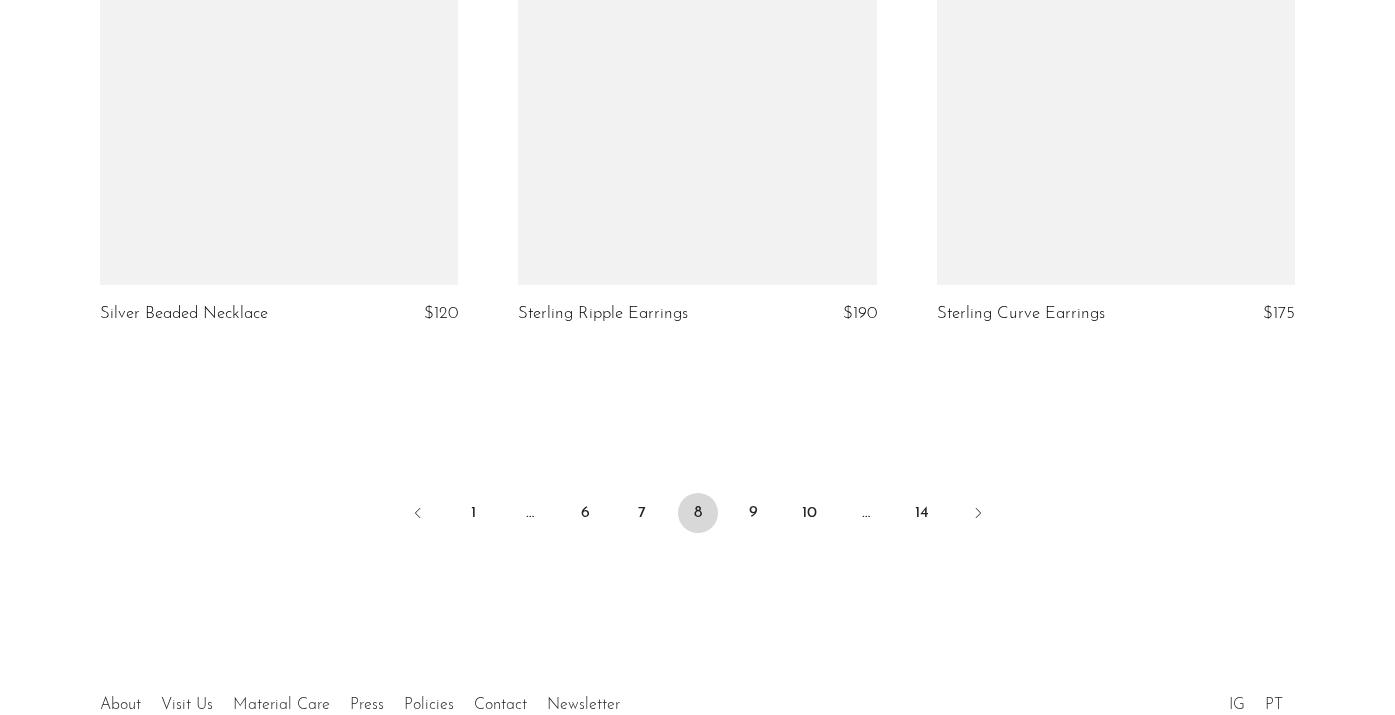 scroll, scrollTop: 6866, scrollLeft: 0, axis: vertical 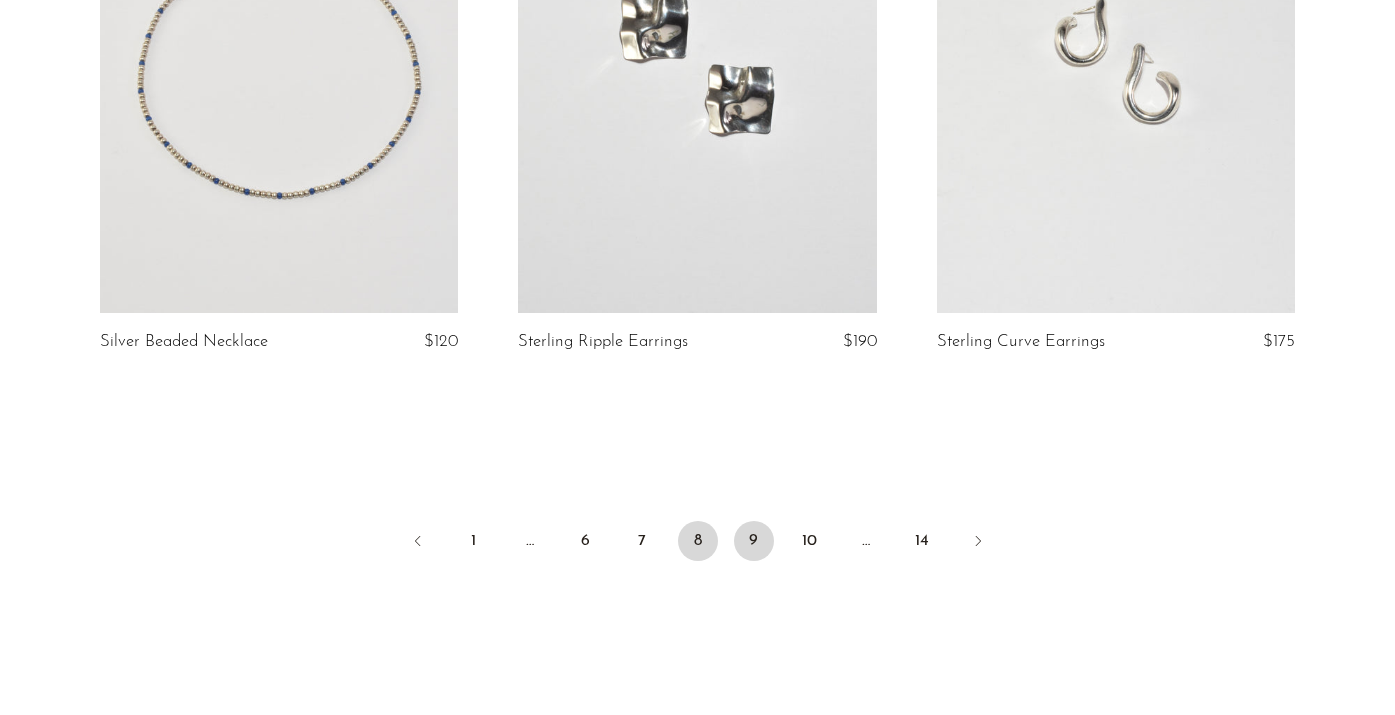 click on "9" at bounding box center (754, 541) 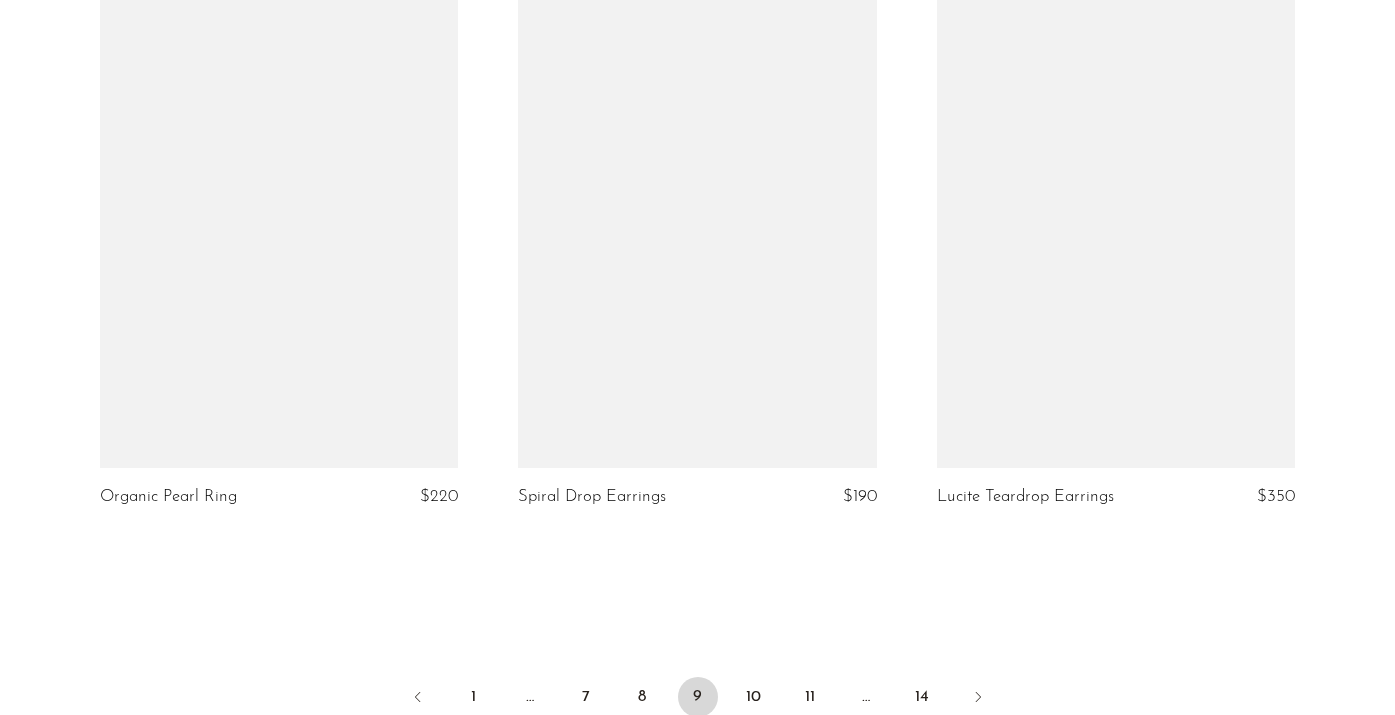 scroll, scrollTop: 7073, scrollLeft: 0, axis: vertical 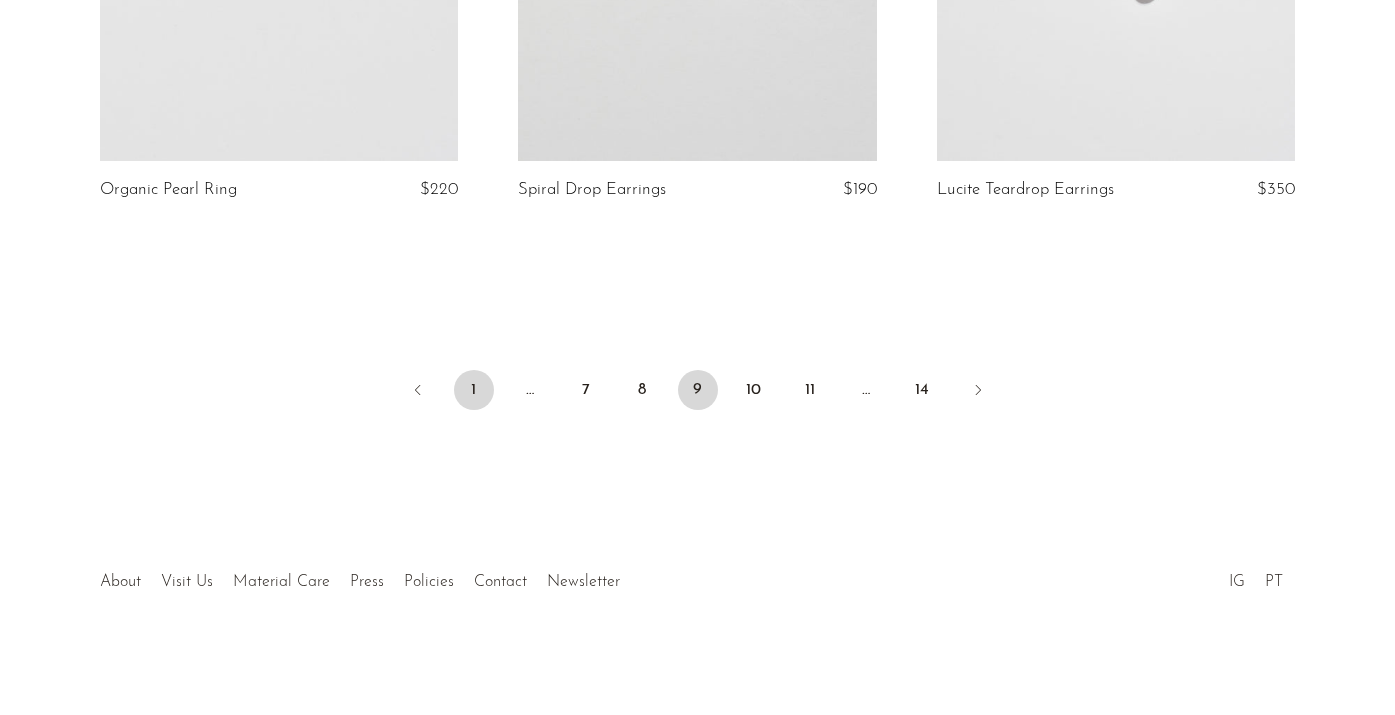 click on "1" at bounding box center (474, 390) 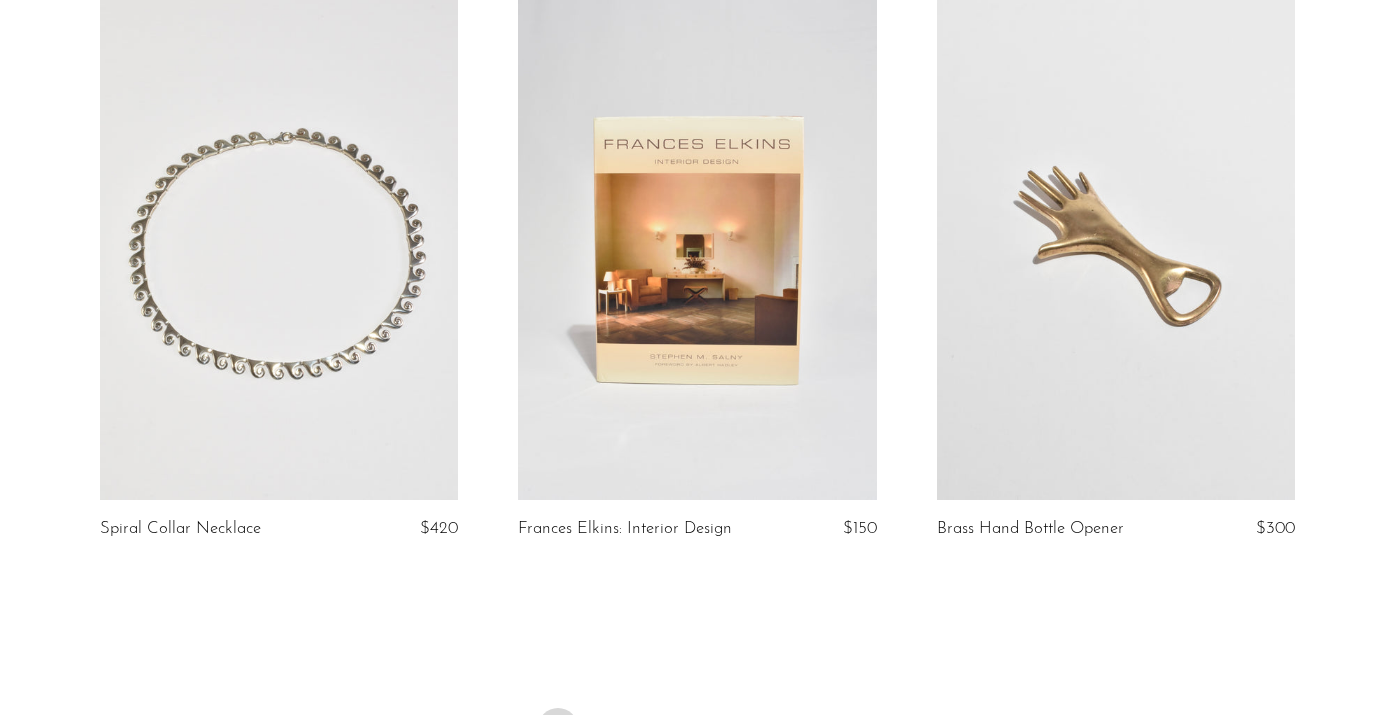 scroll, scrollTop: 7092, scrollLeft: 0, axis: vertical 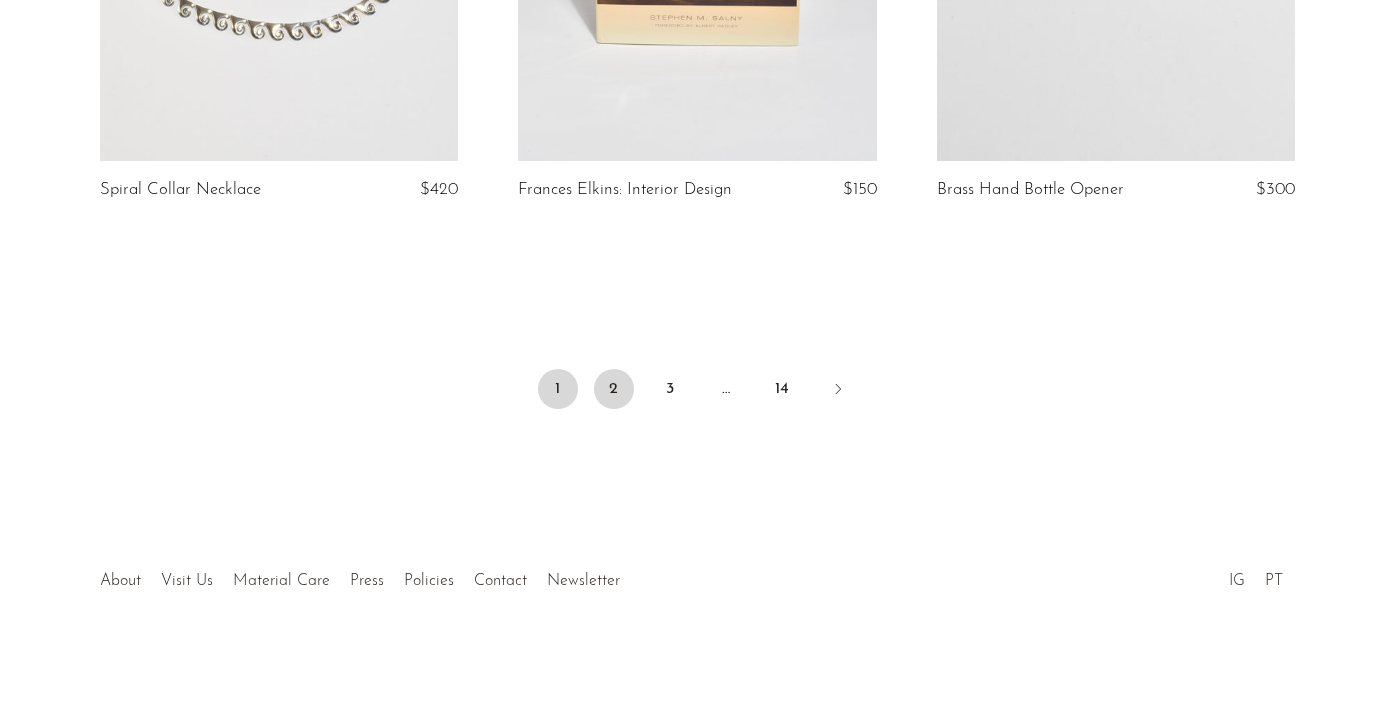 click on "2" at bounding box center [614, 389] 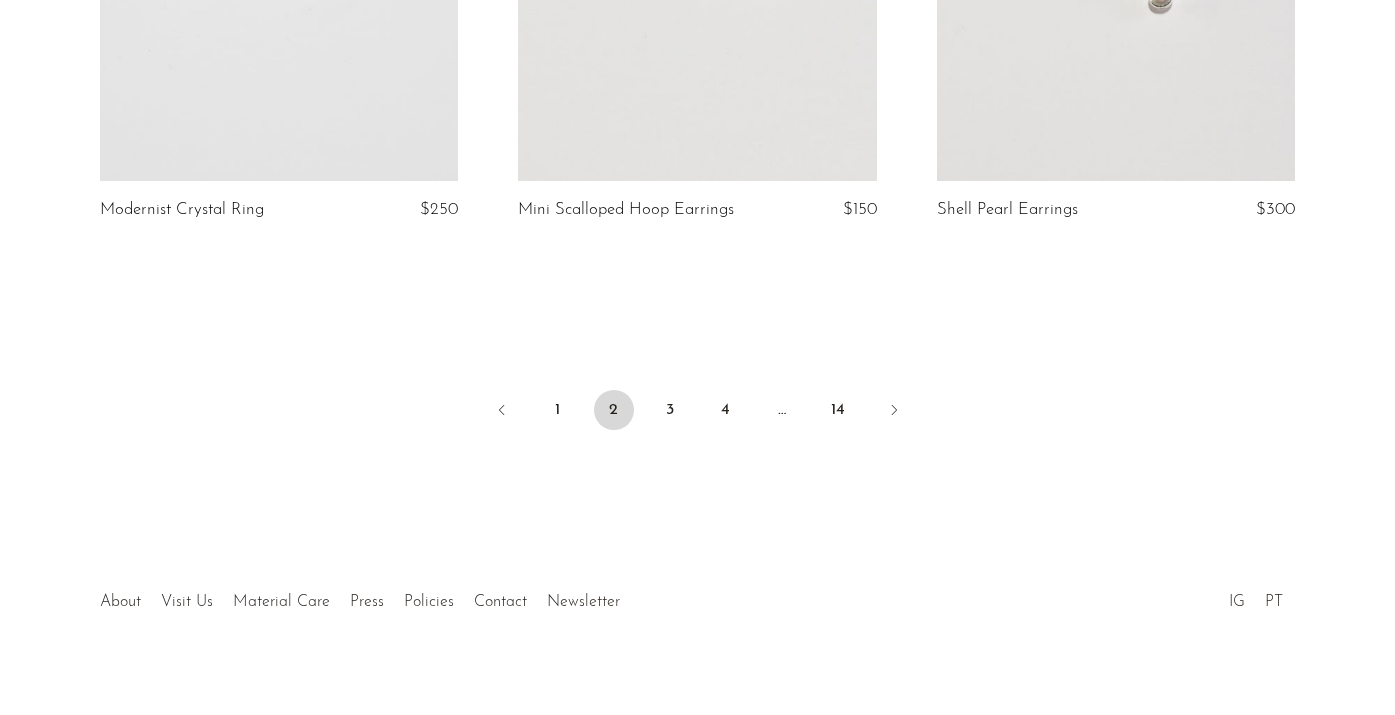 scroll, scrollTop: 7073, scrollLeft: 0, axis: vertical 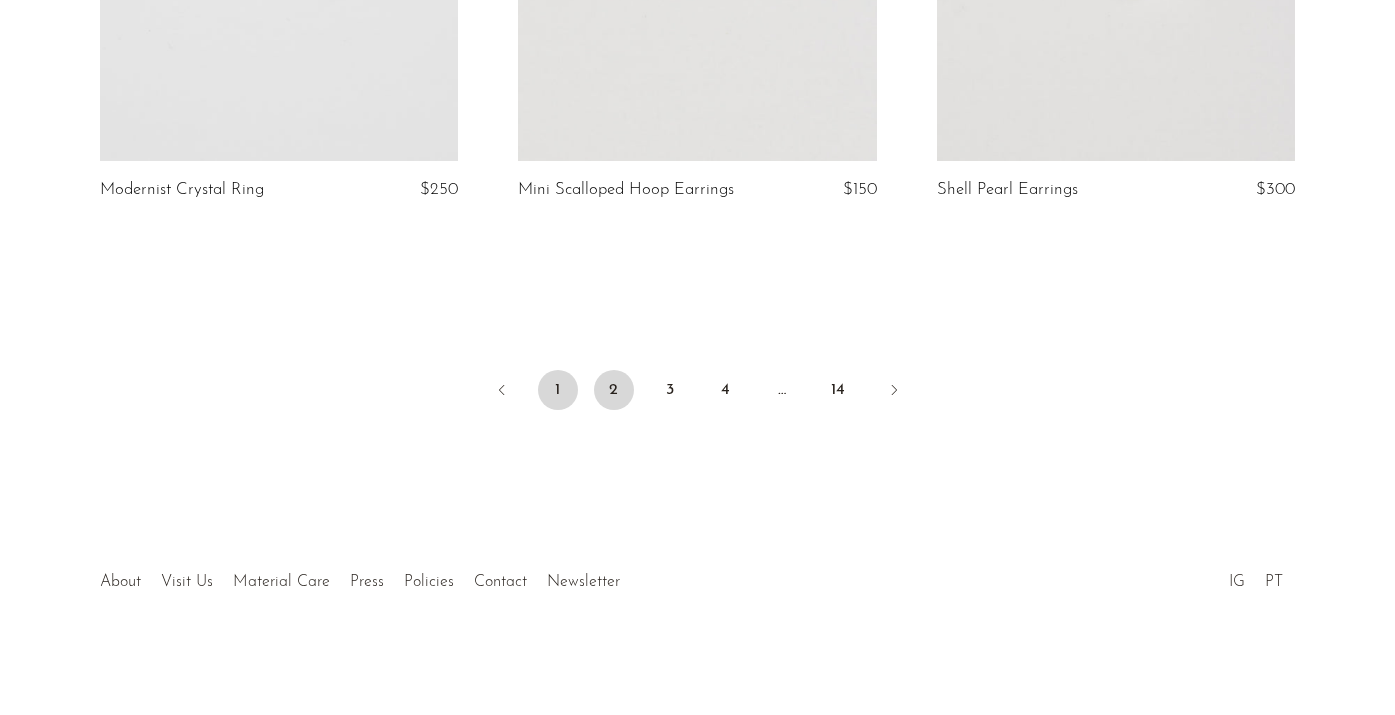click on "1" at bounding box center (558, 390) 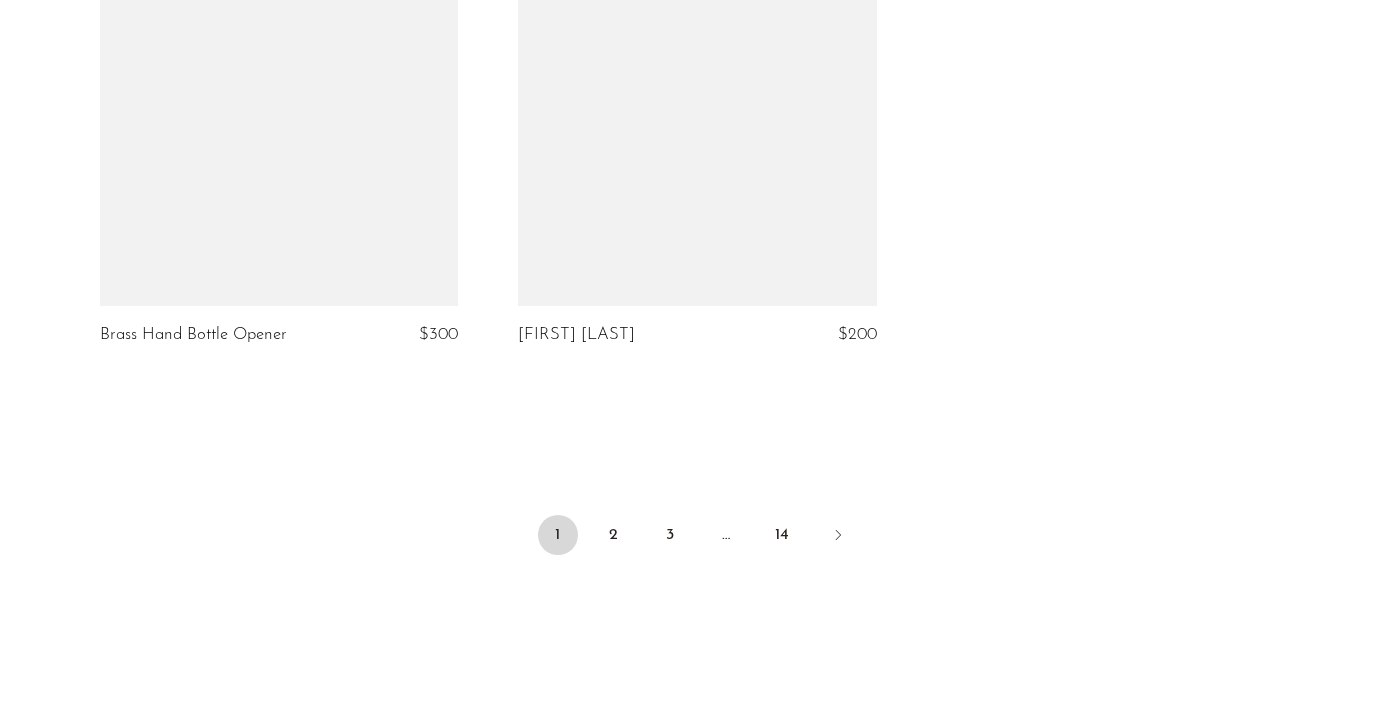 scroll, scrollTop: 7073, scrollLeft: 0, axis: vertical 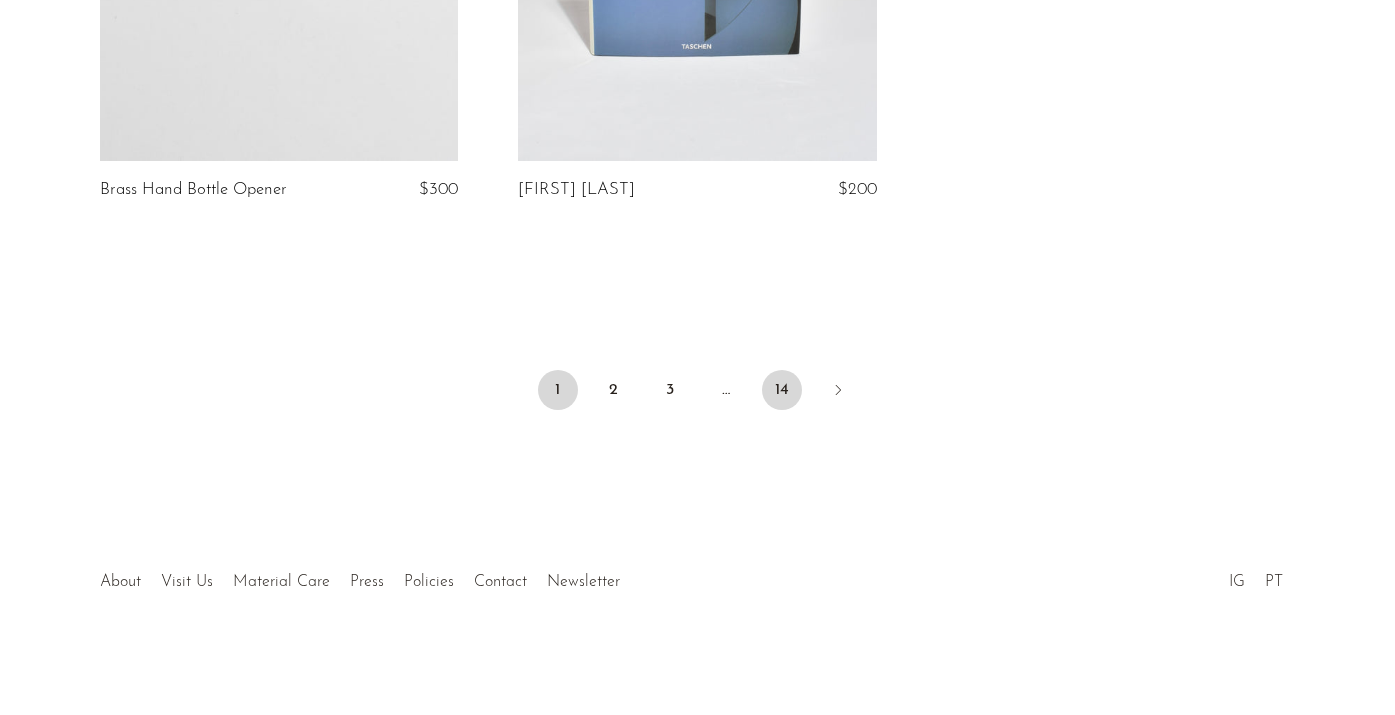click on "14" at bounding box center [782, 390] 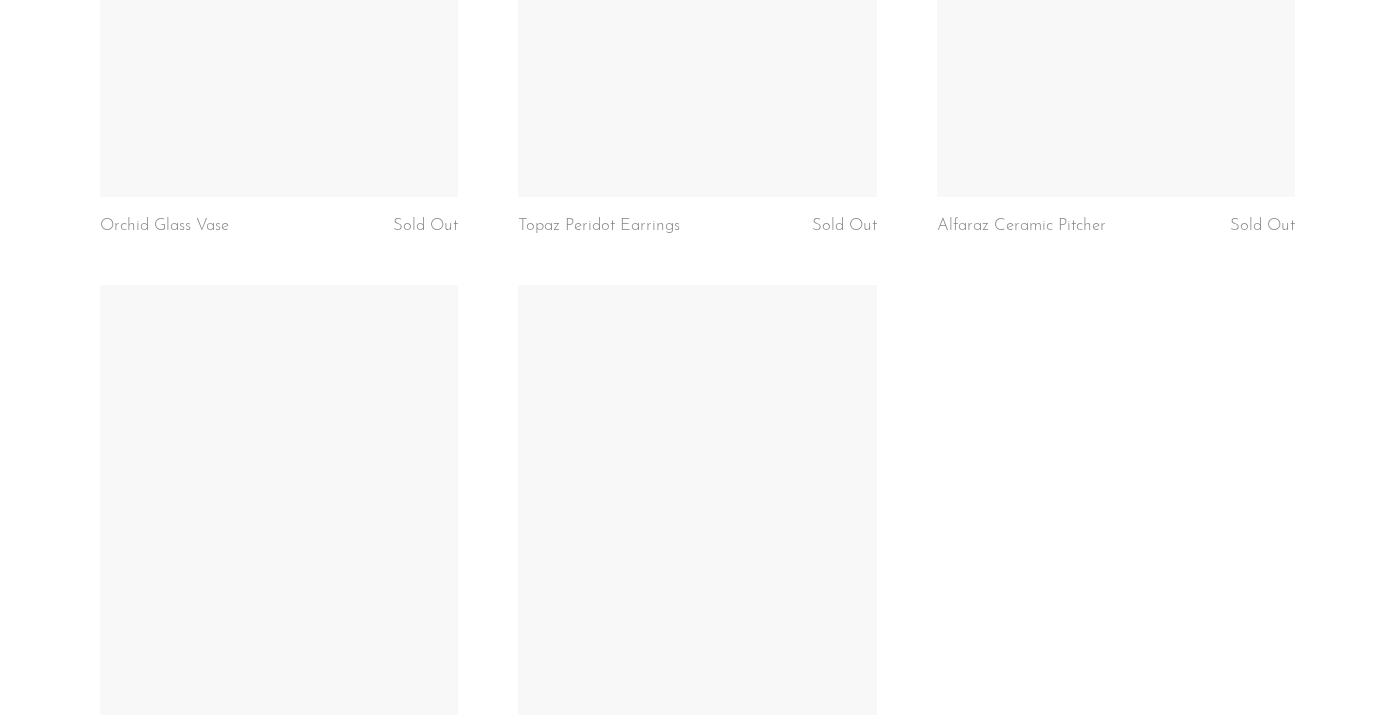 scroll, scrollTop: 5224, scrollLeft: 0, axis: vertical 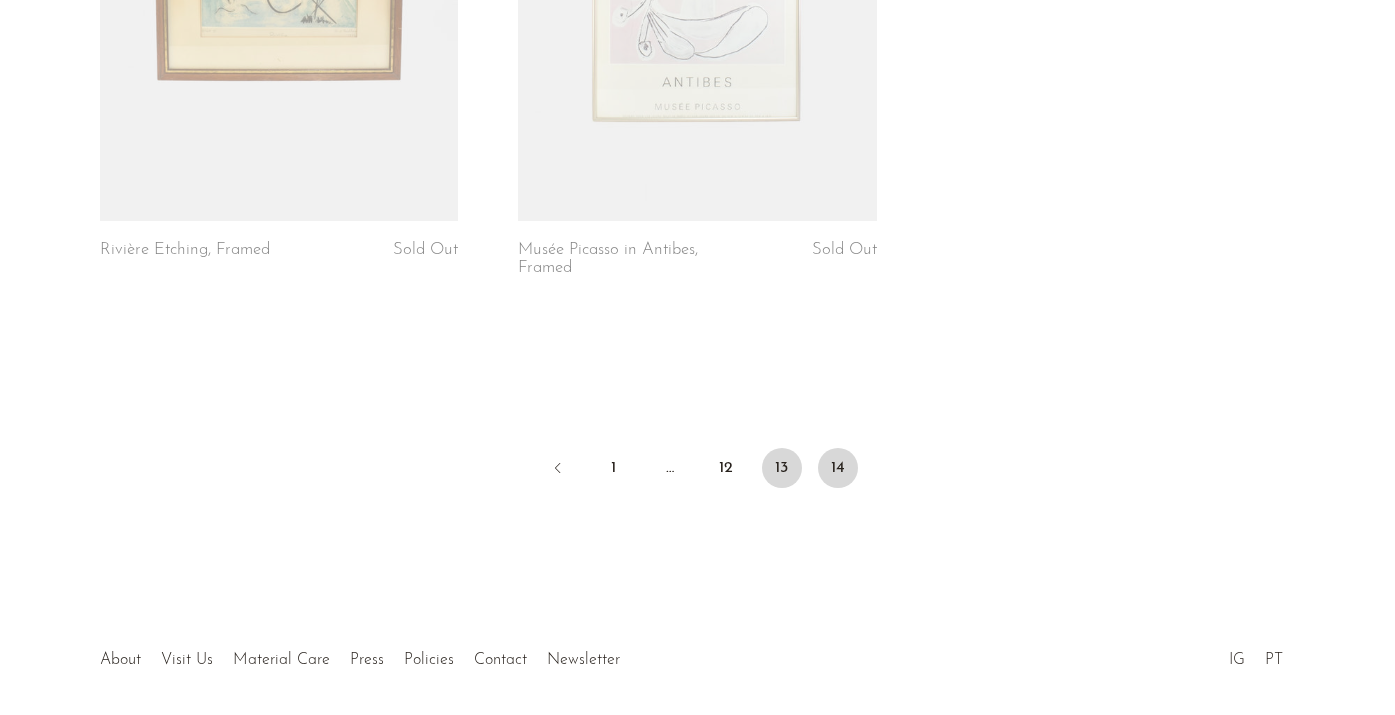 click on "13" at bounding box center [782, 468] 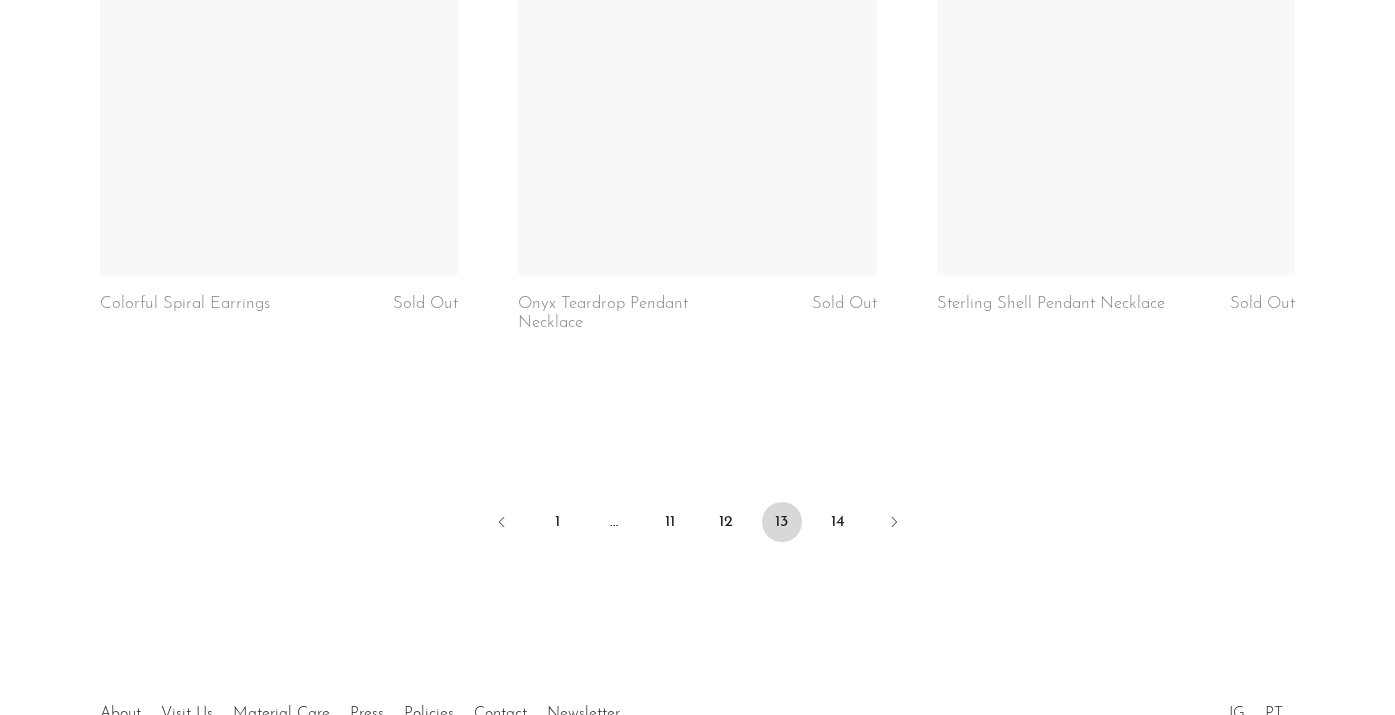 scroll, scrollTop: 6968, scrollLeft: 0, axis: vertical 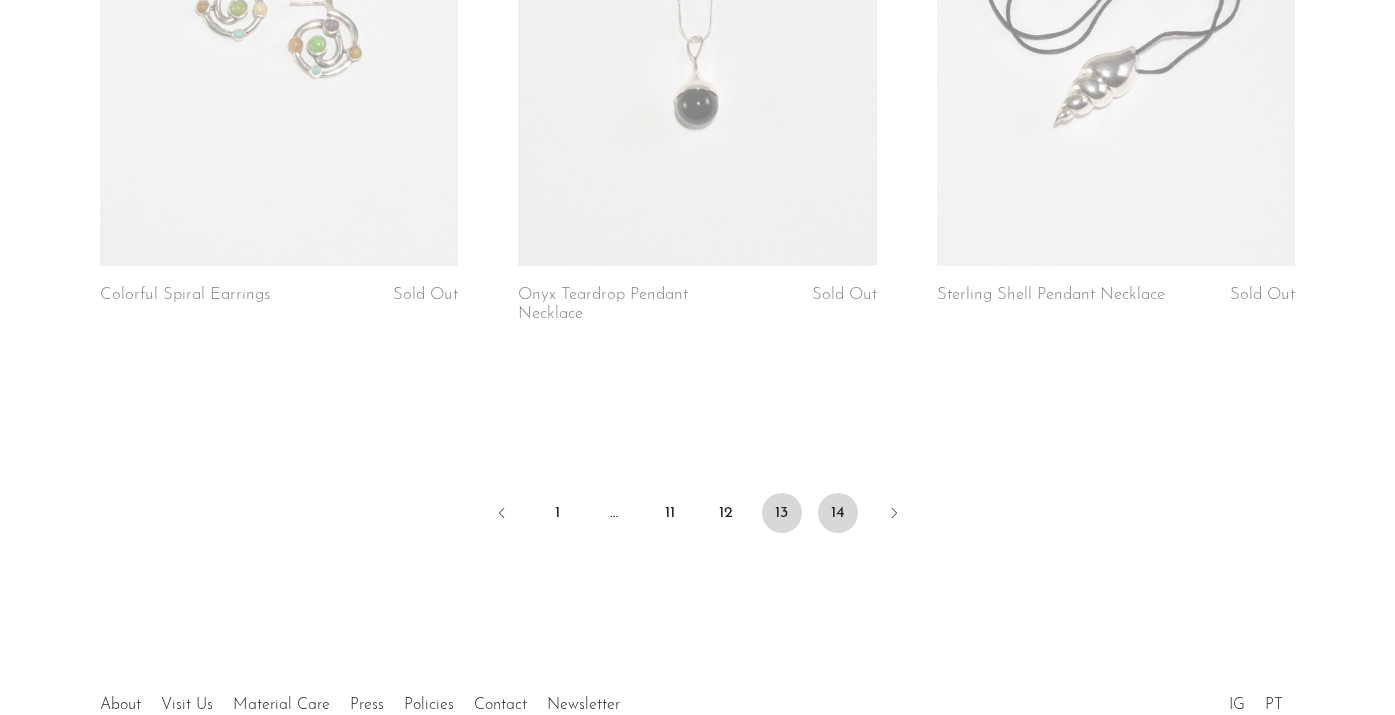 click on "14" at bounding box center (838, 513) 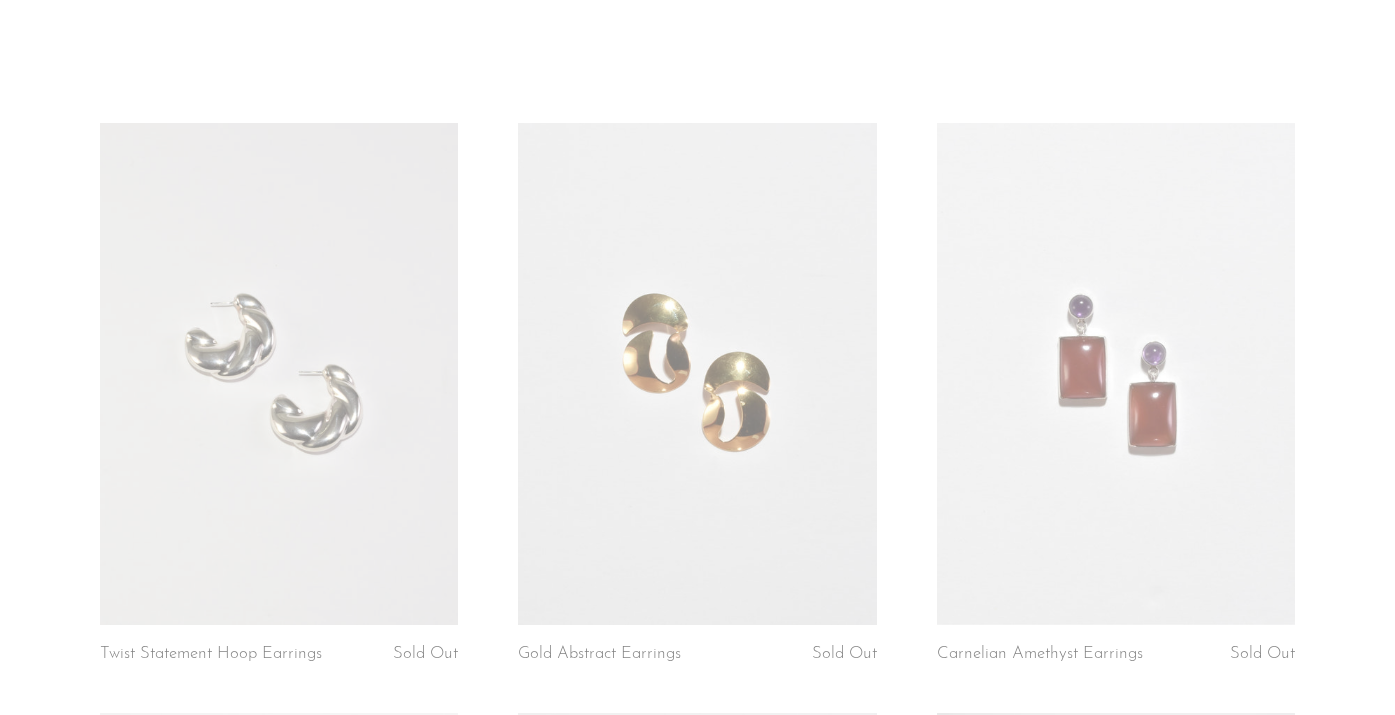 scroll, scrollTop: 125, scrollLeft: 0, axis: vertical 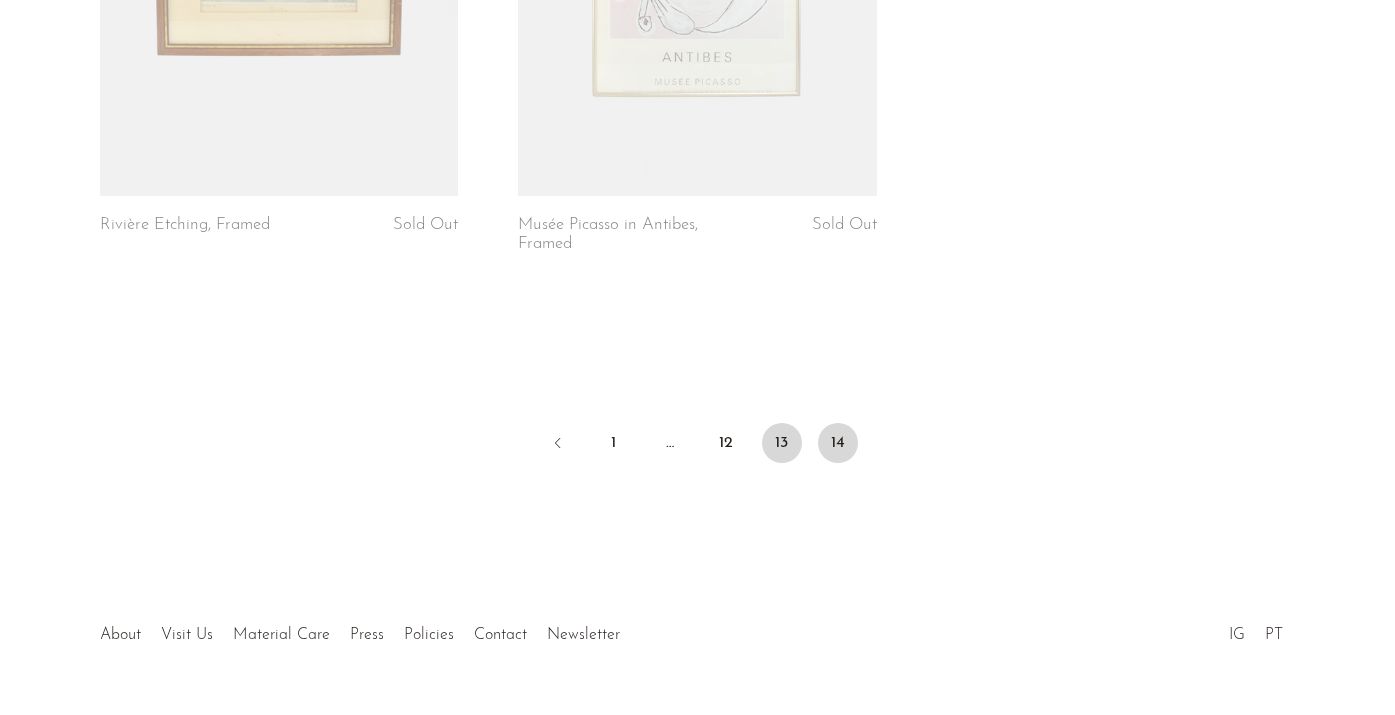 click on "13" at bounding box center [782, 443] 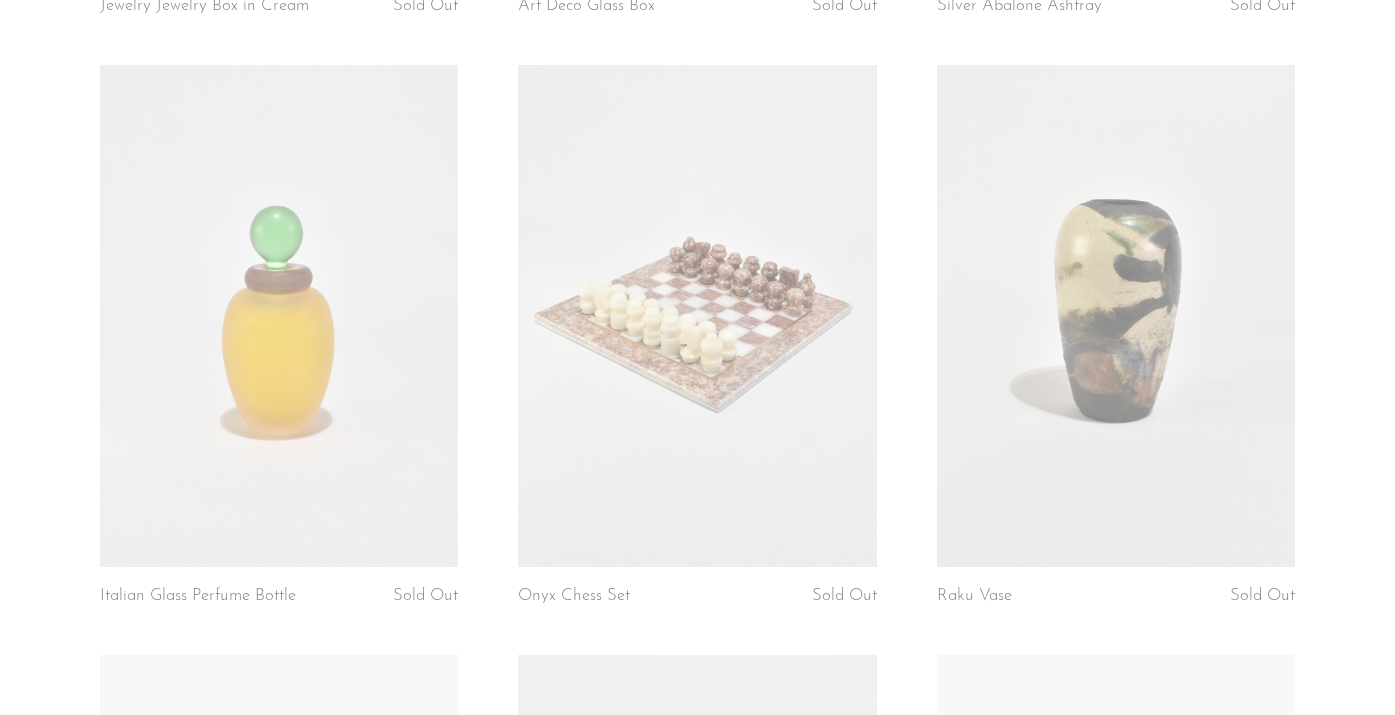 scroll, scrollTop: 727, scrollLeft: 0, axis: vertical 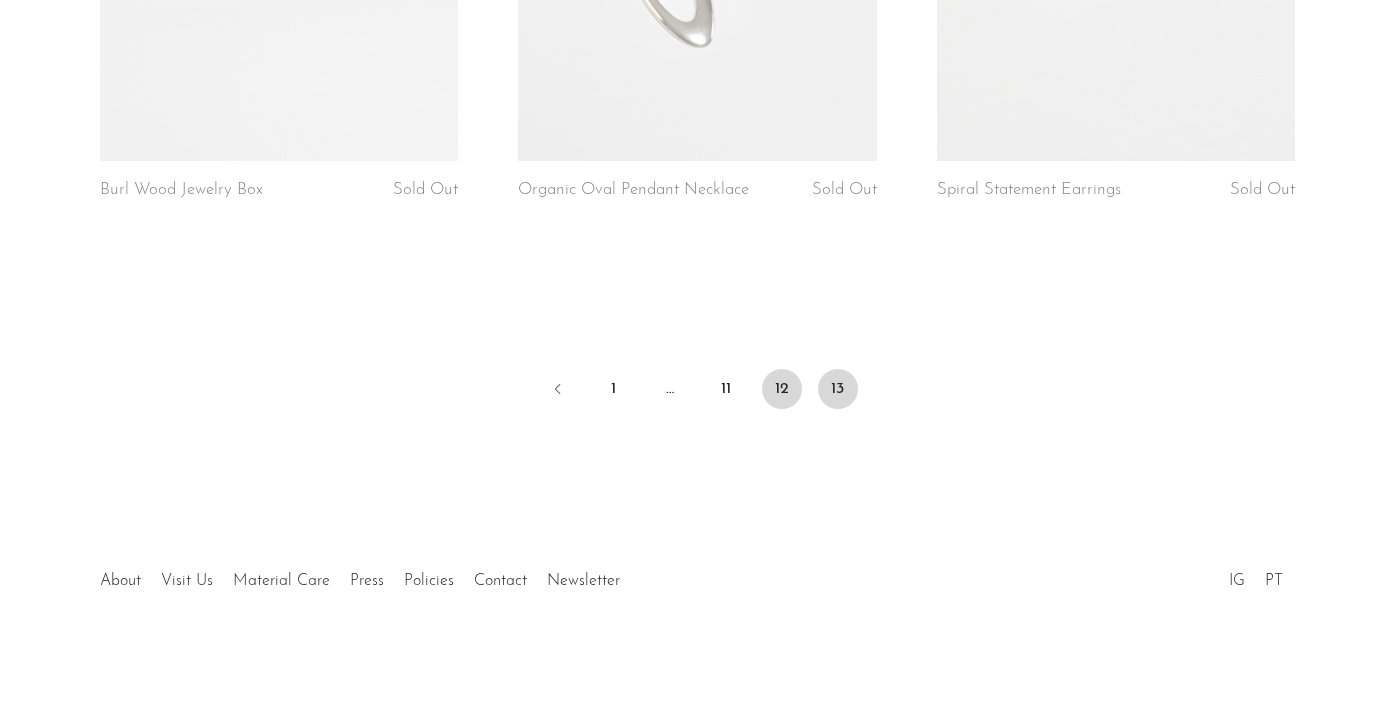 click on "12" at bounding box center (782, 389) 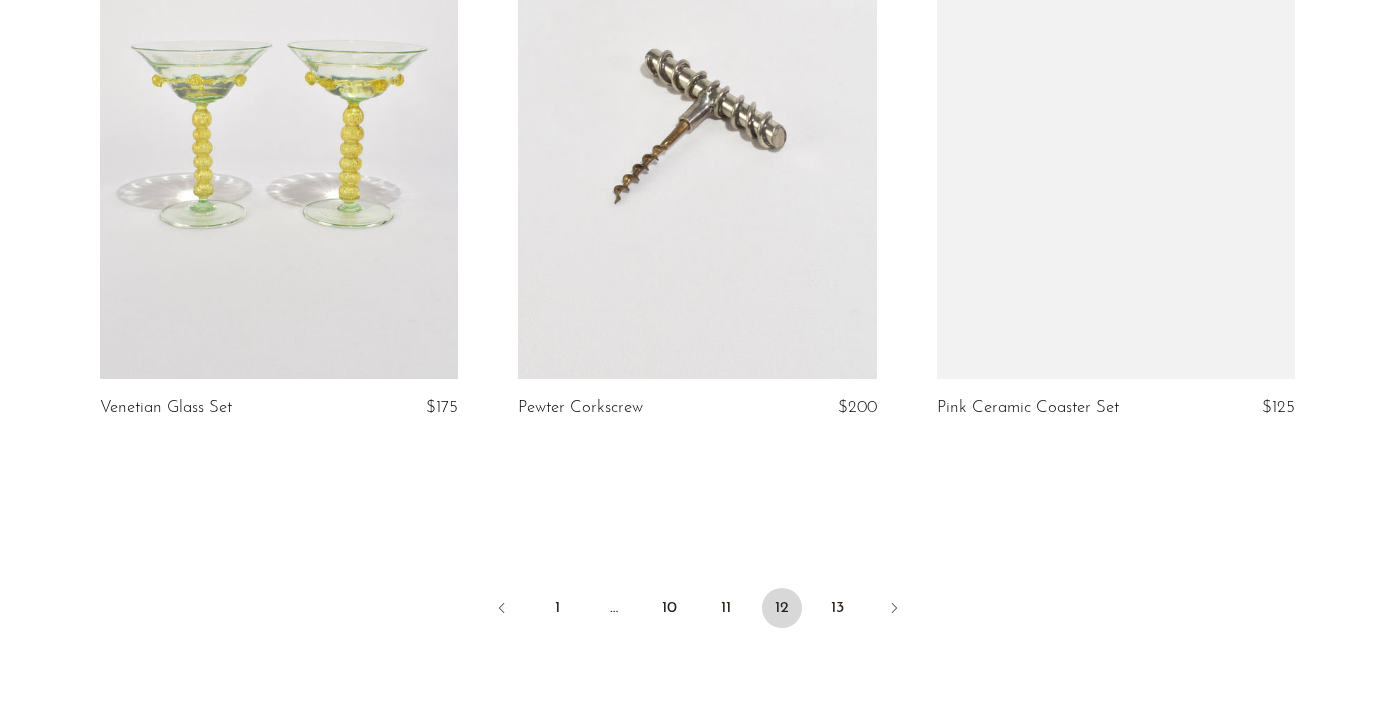scroll, scrollTop: 6888, scrollLeft: 0, axis: vertical 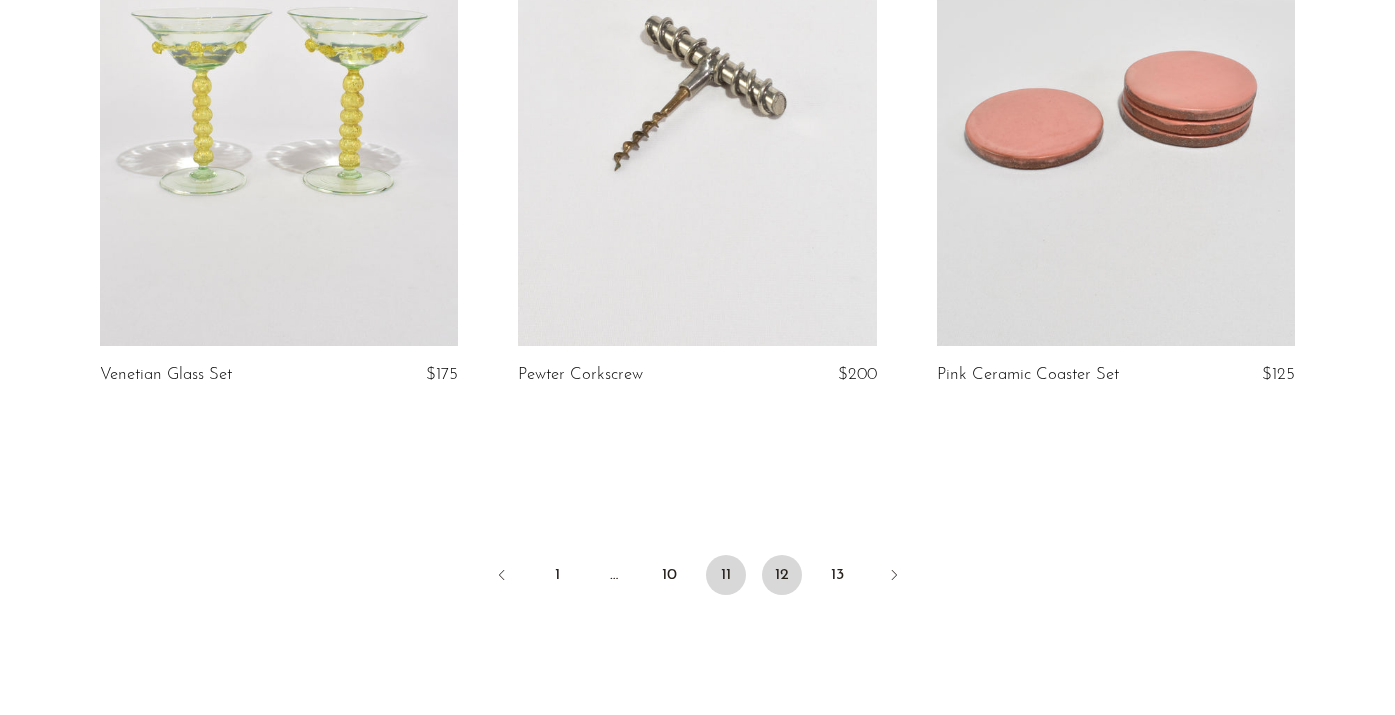 click on "11" at bounding box center (726, 575) 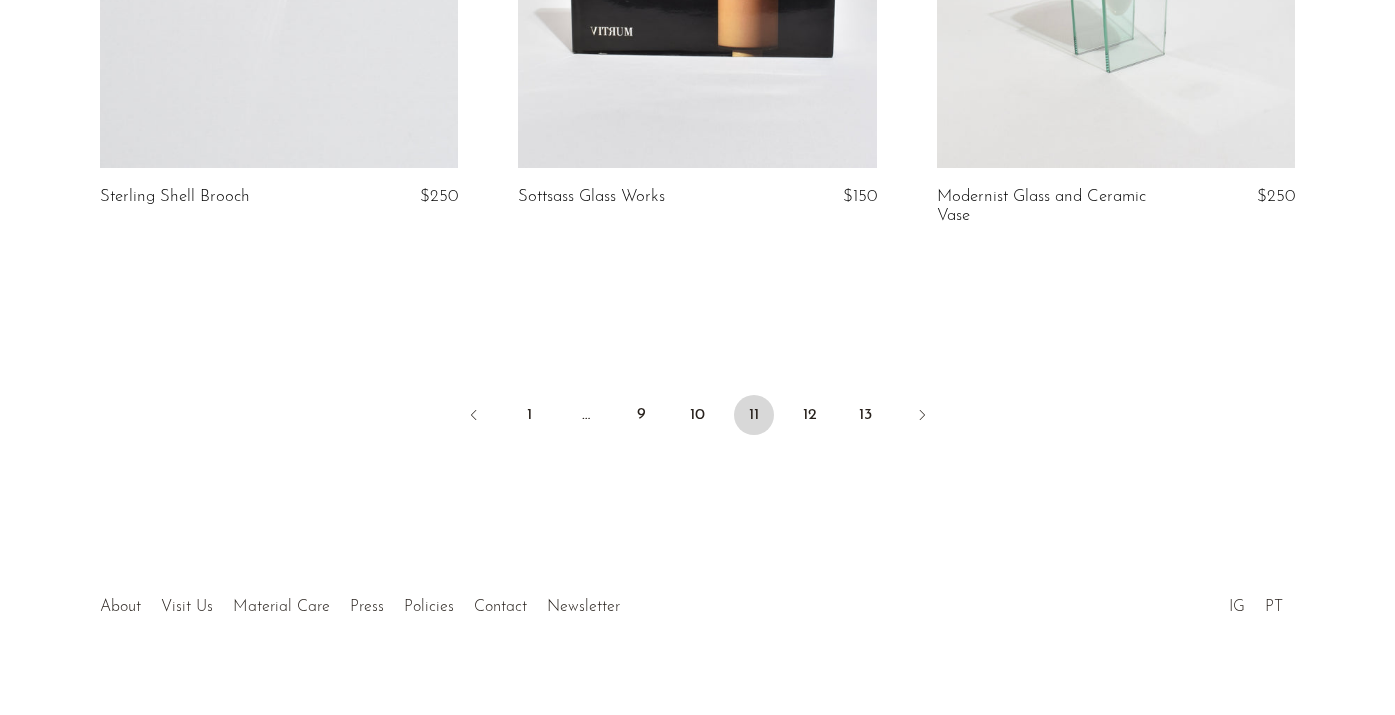 scroll, scrollTop: 7092, scrollLeft: 0, axis: vertical 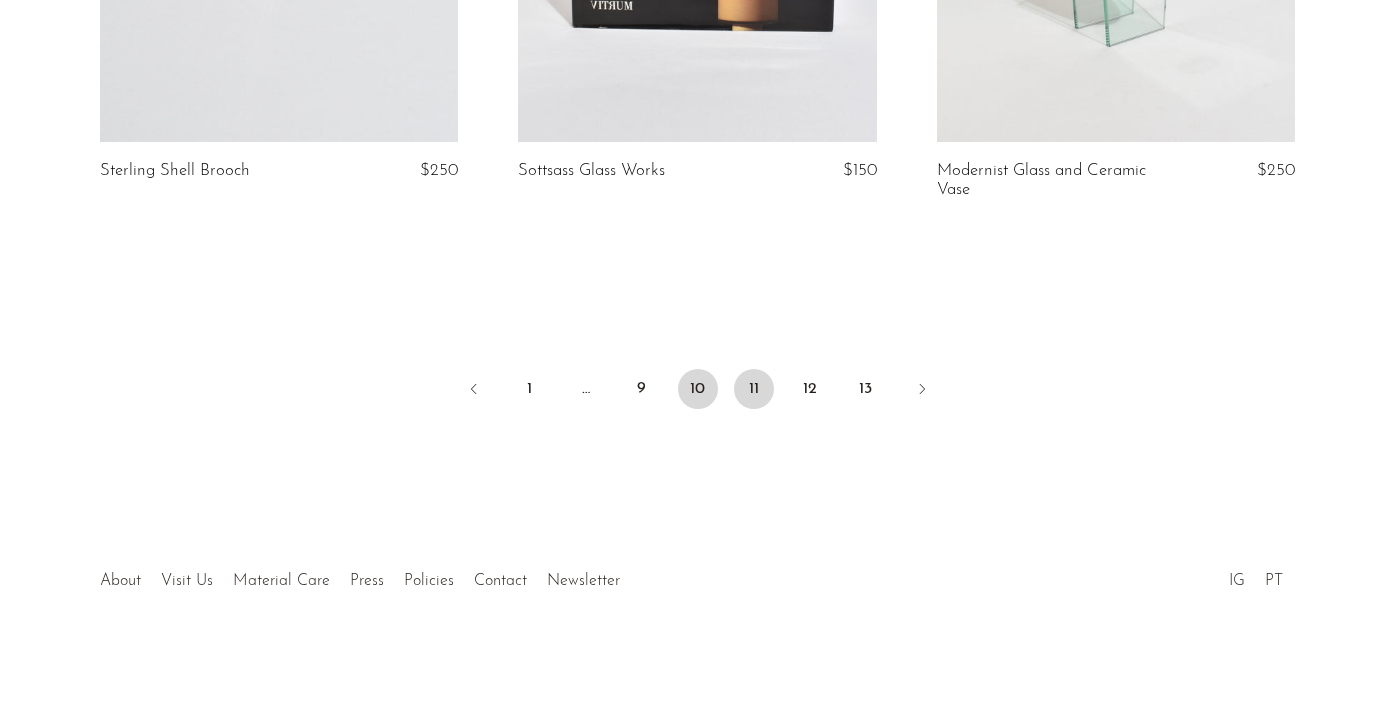 click on "10" at bounding box center (698, 389) 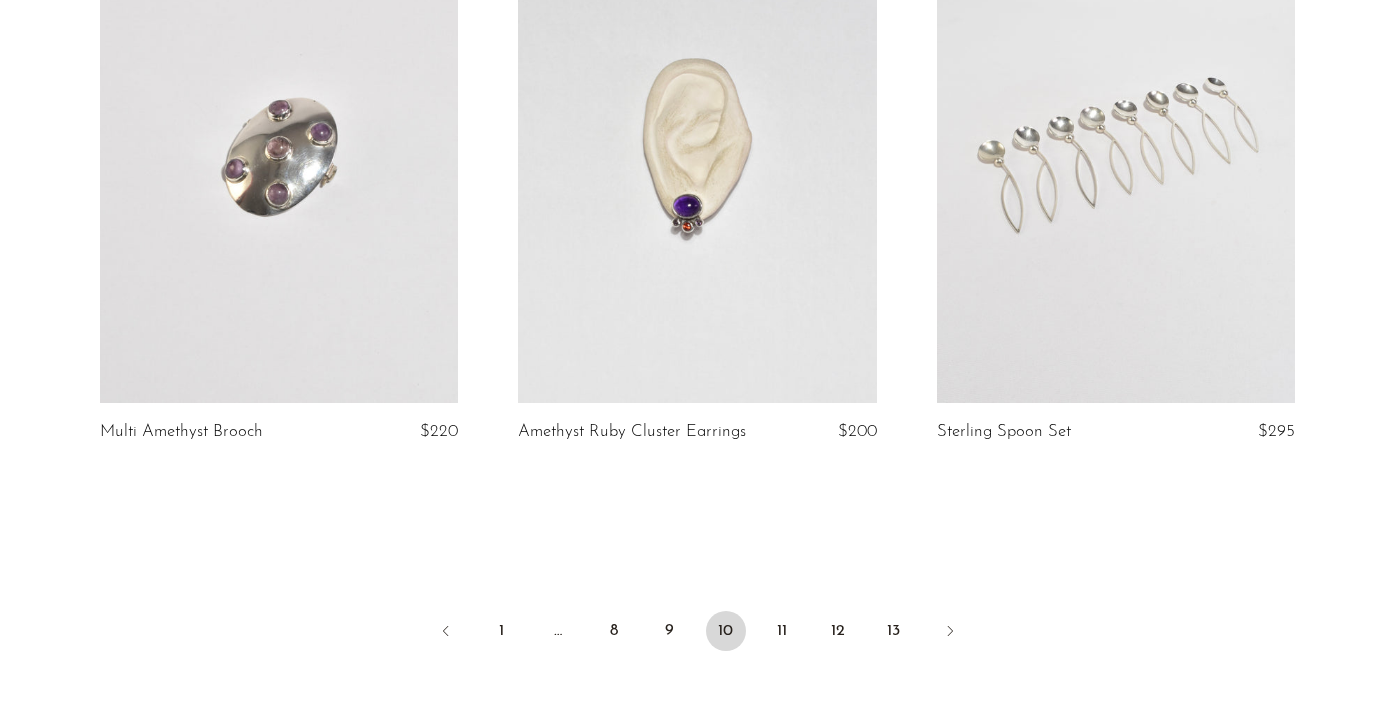scroll, scrollTop: 6815, scrollLeft: 0, axis: vertical 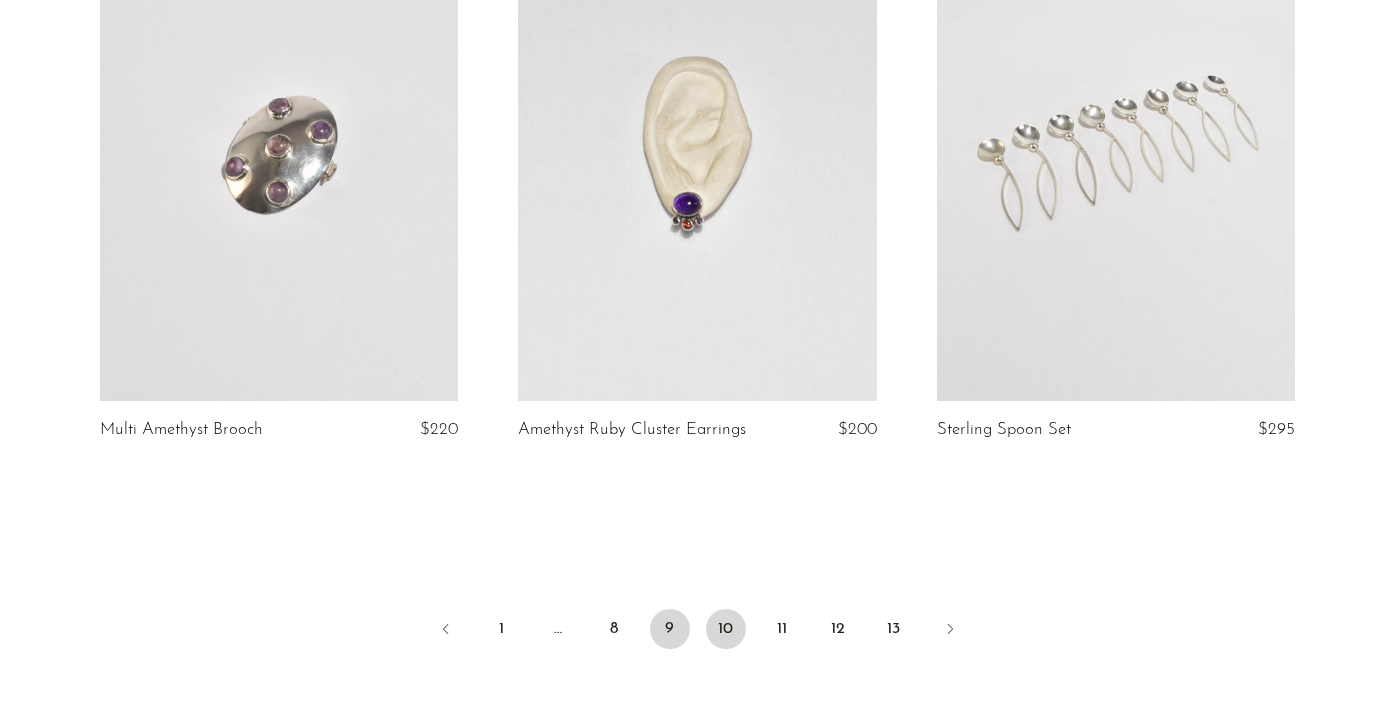 click on "9" at bounding box center [670, 629] 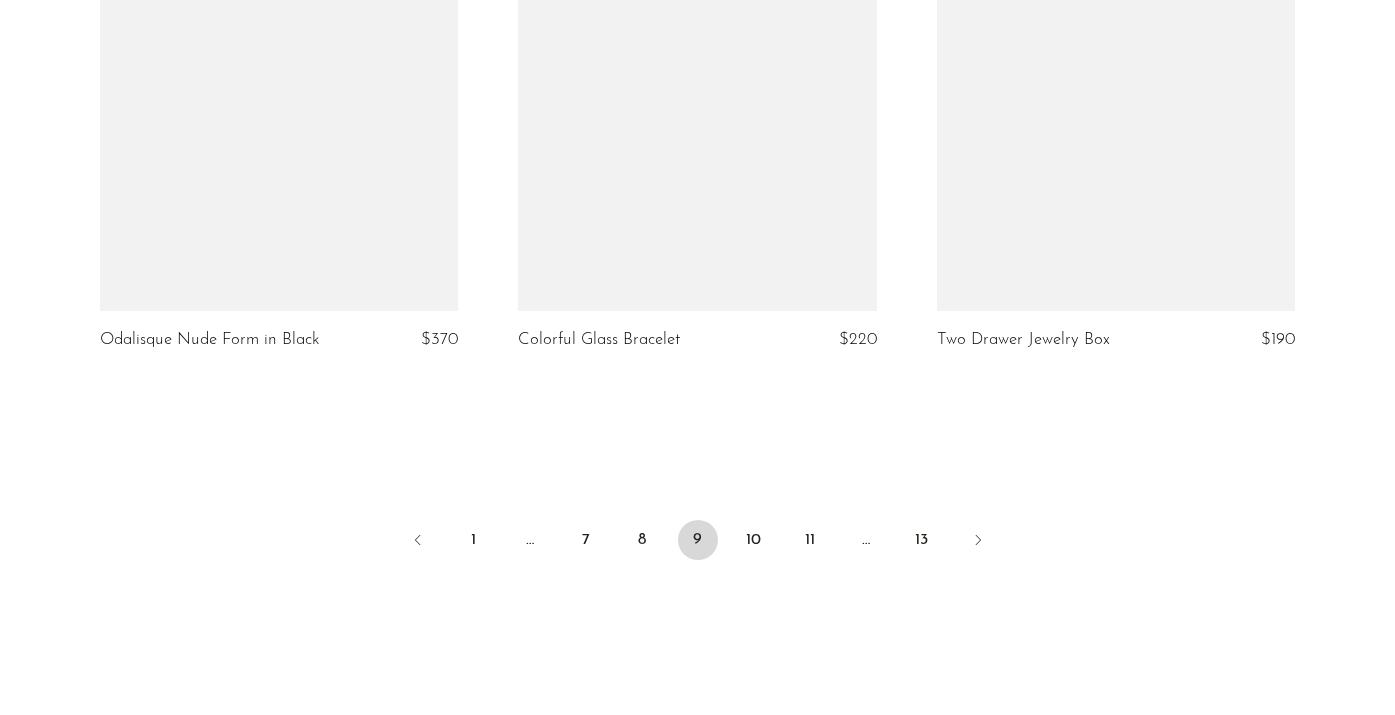 scroll, scrollTop: 7073, scrollLeft: 0, axis: vertical 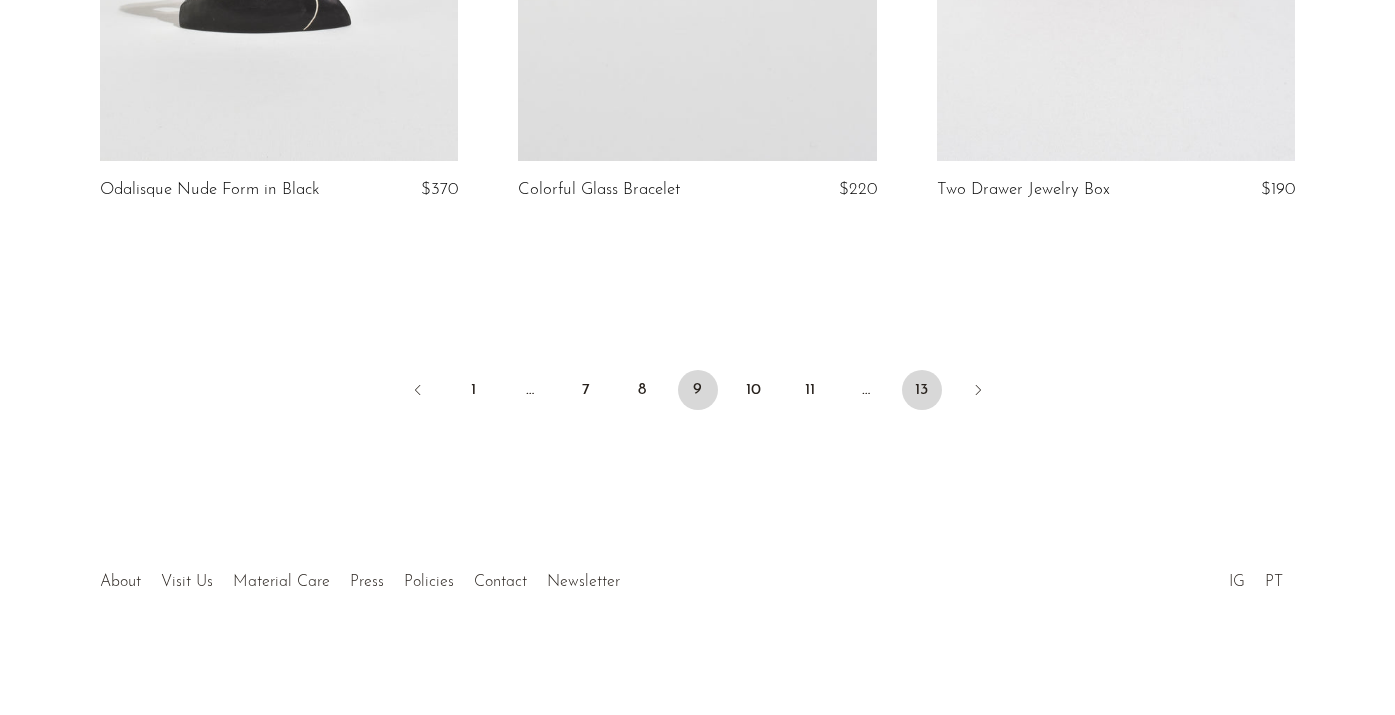 click on "13" at bounding box center (922, 390) 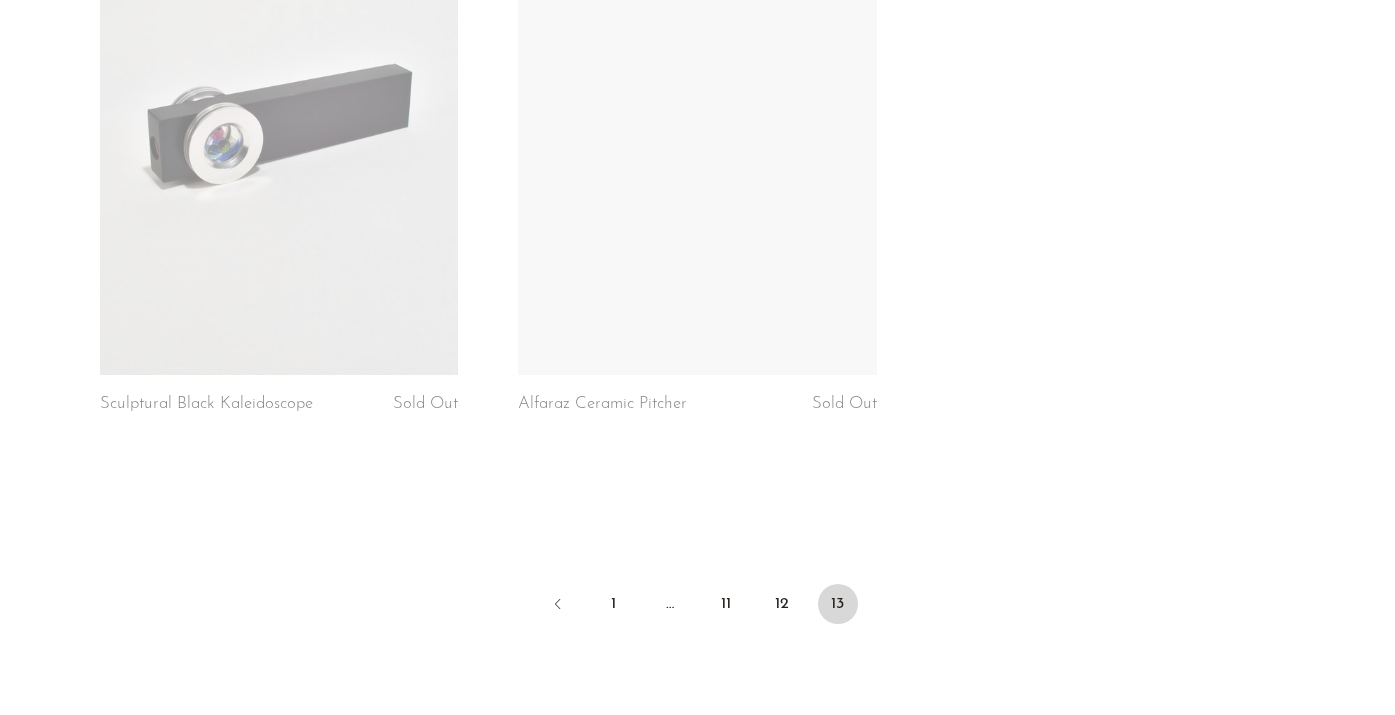 scroll, scrollTop: 5197, scrollLeft: 0, axis: vertical 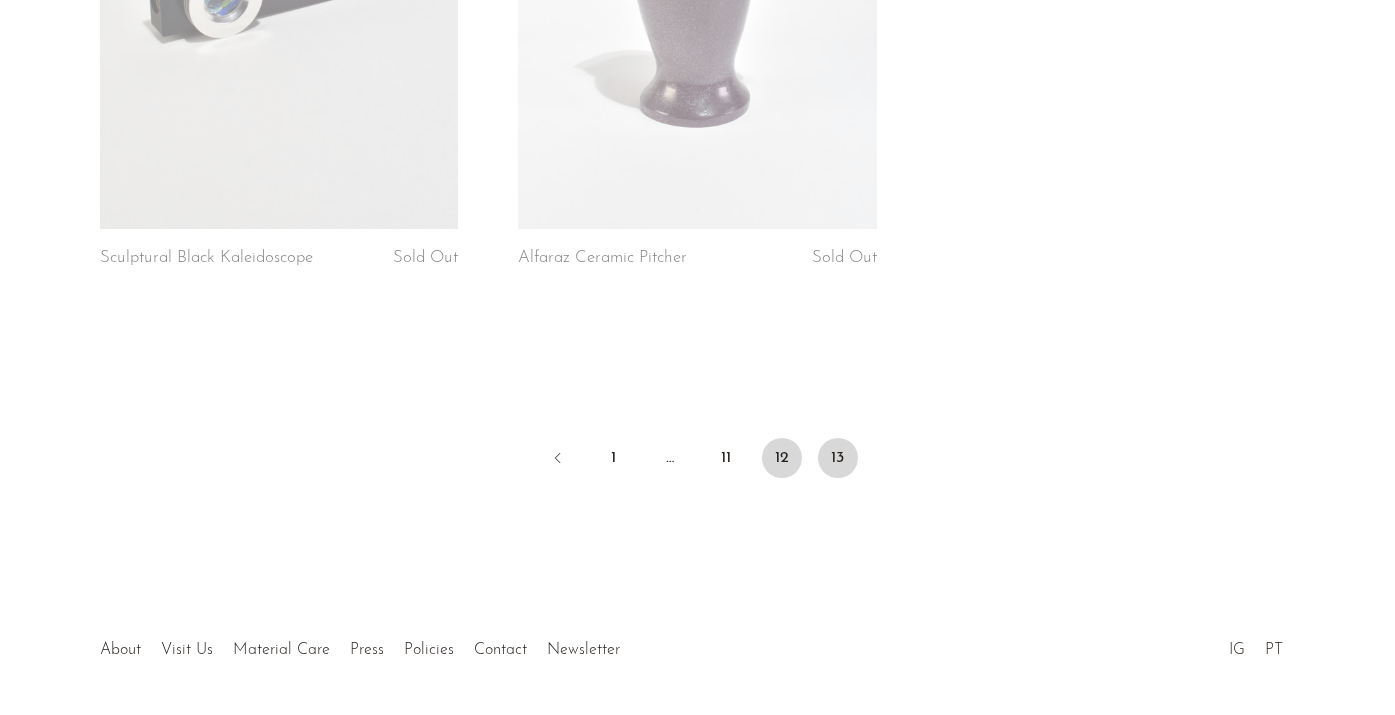 click on "12" at bounding box center (782, 458) 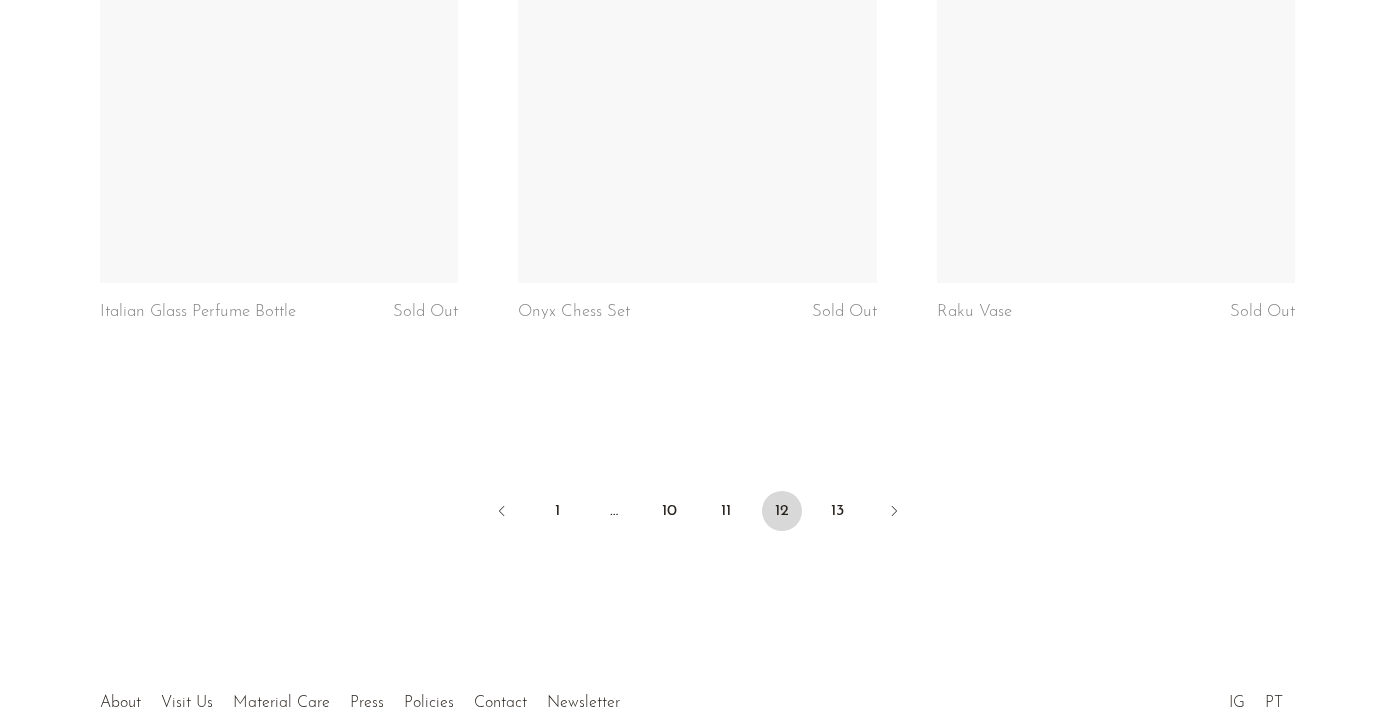 scroll, scrollTop: 7055, scrollLeft: 0, axis: vertical 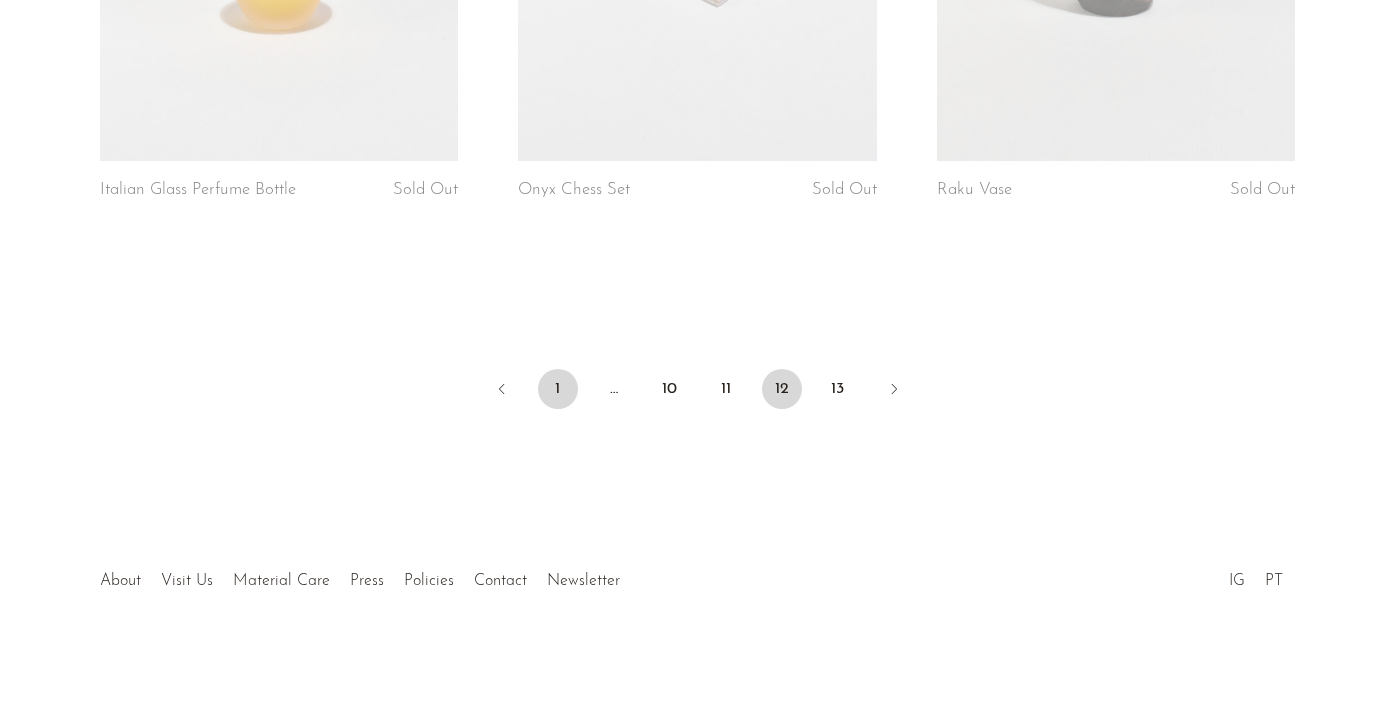 click on "1" at bounding box center (558, 389) 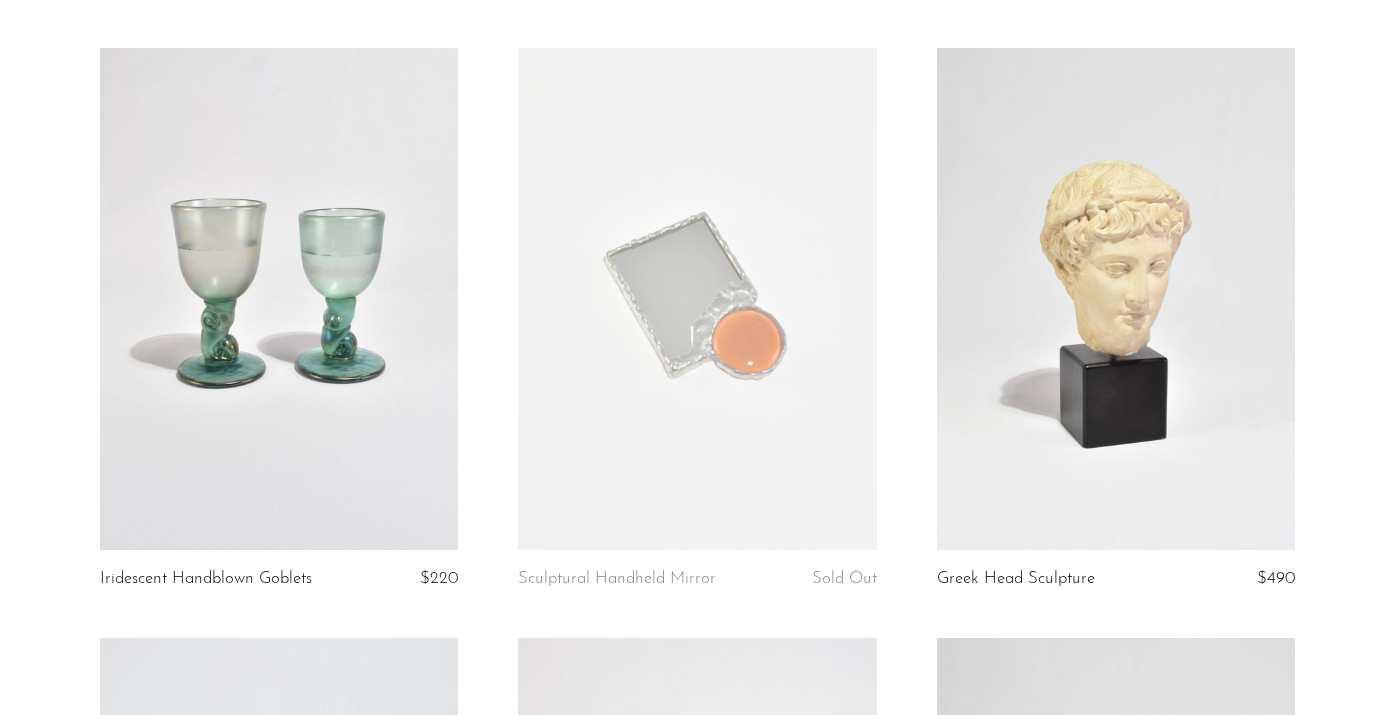 scroll, scrollTop: 0, scrollLeft: 0, axis: both 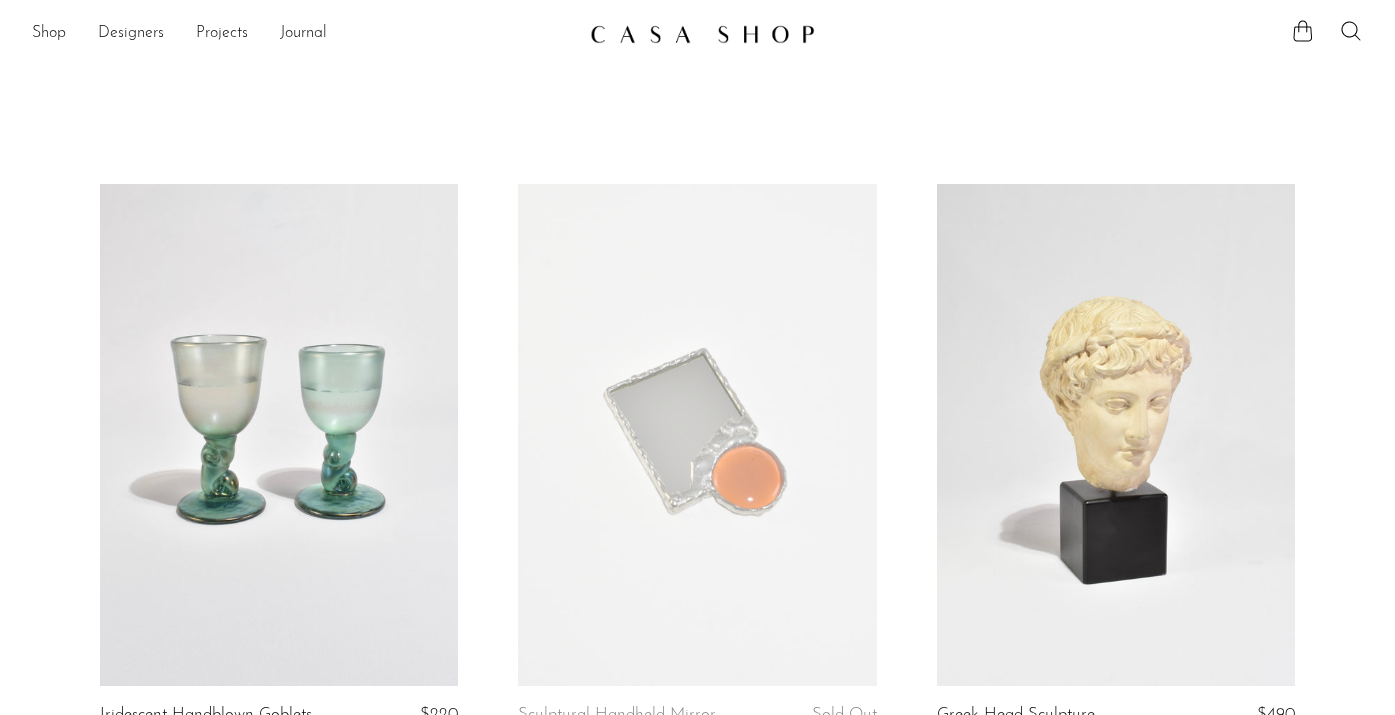 click at bounding box center [1116, 435] 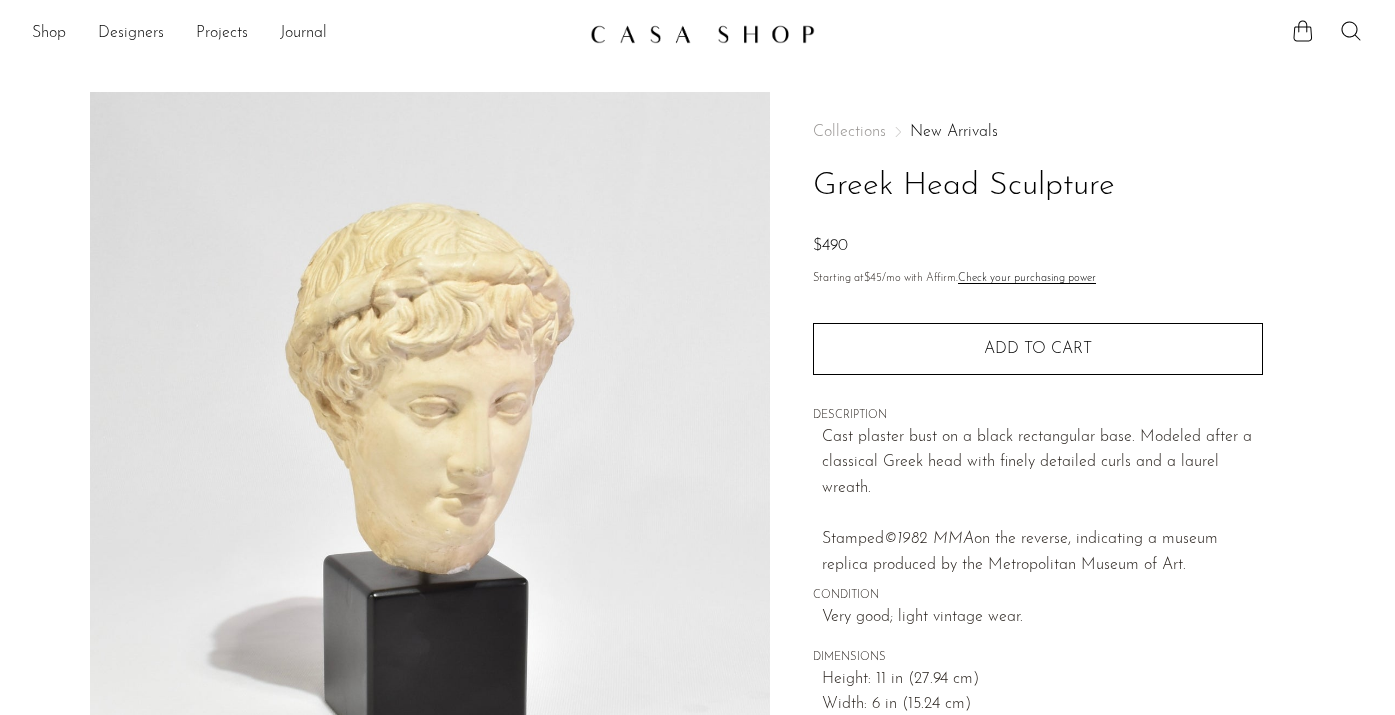 scroll, scrollTop: 2, scrollLeft: 0, axis: vertical 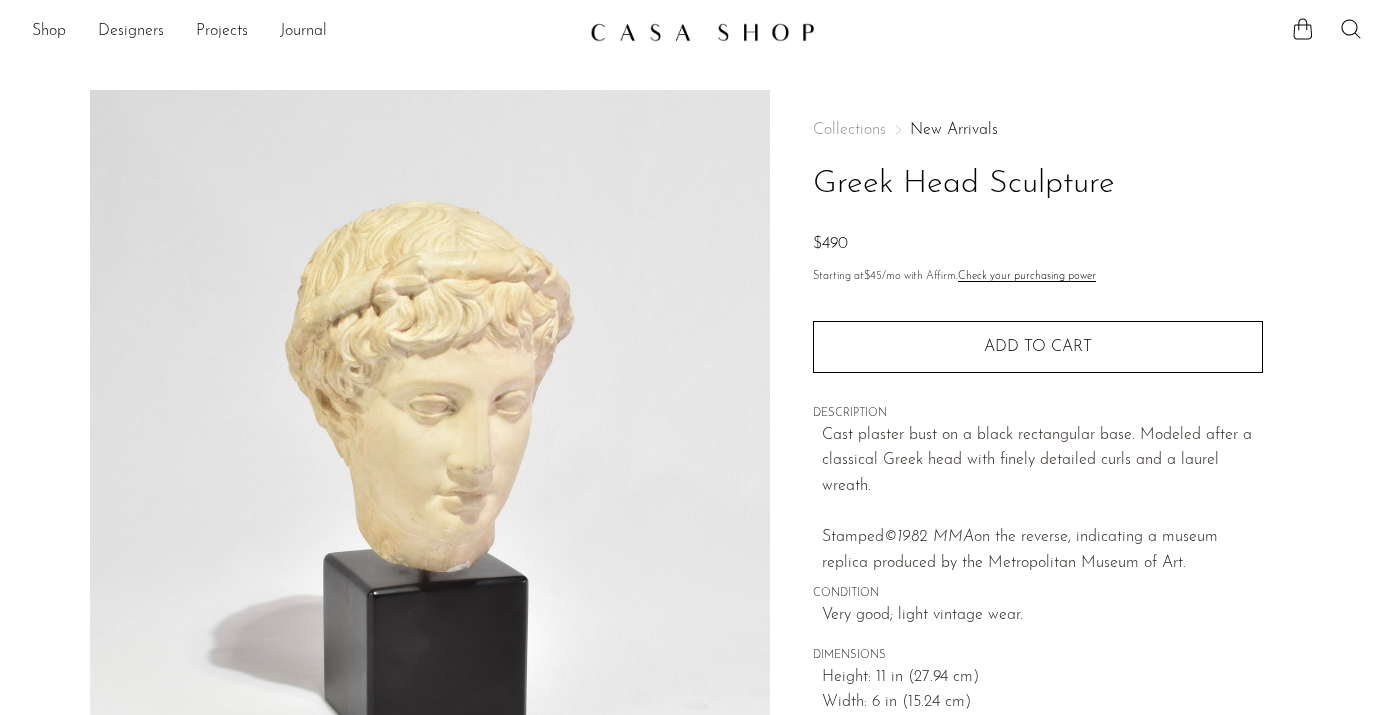 click on "Collections
New Arrivals
Greek Head Sculpture
$490
Starting at  $45 /mo with Affirm.  Check your purchasing power
Quantity
1
Add to cart" at bounding box center [1038, 439] 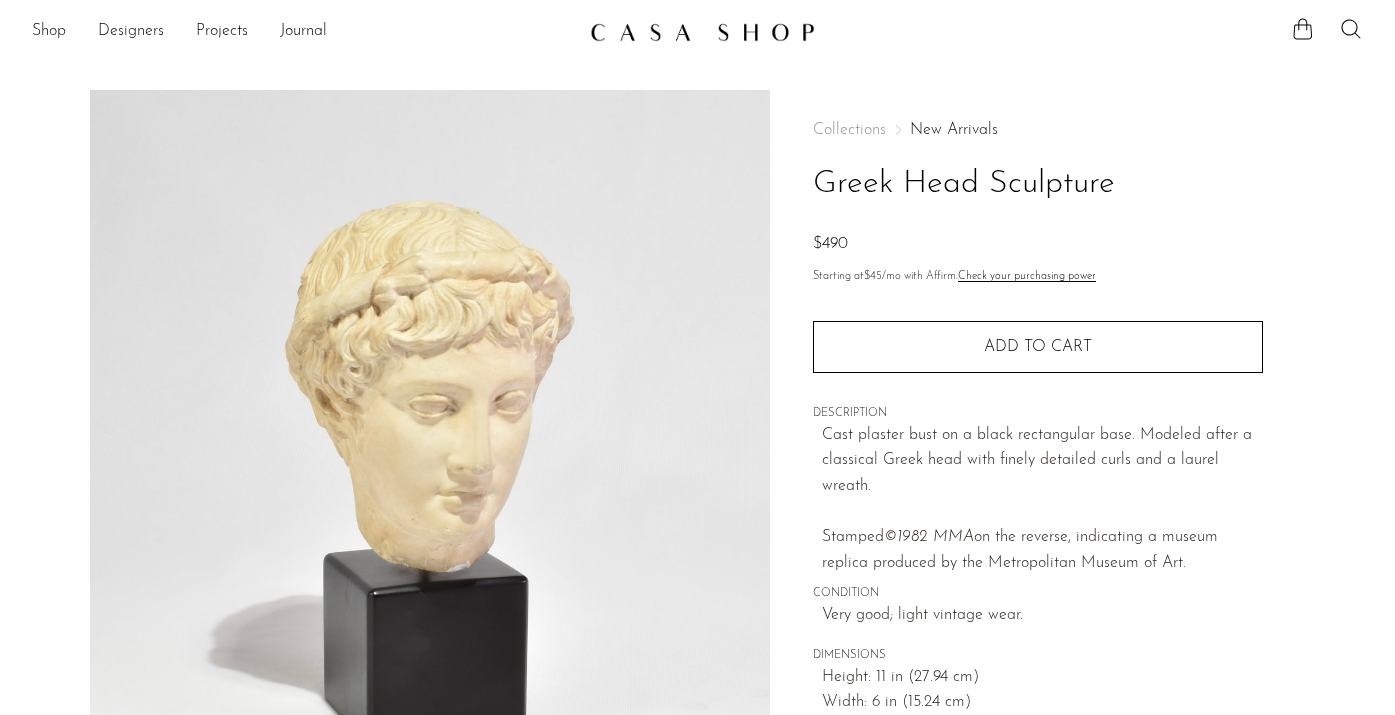 click on "New Arrivals" at bounding box center [954, 130] 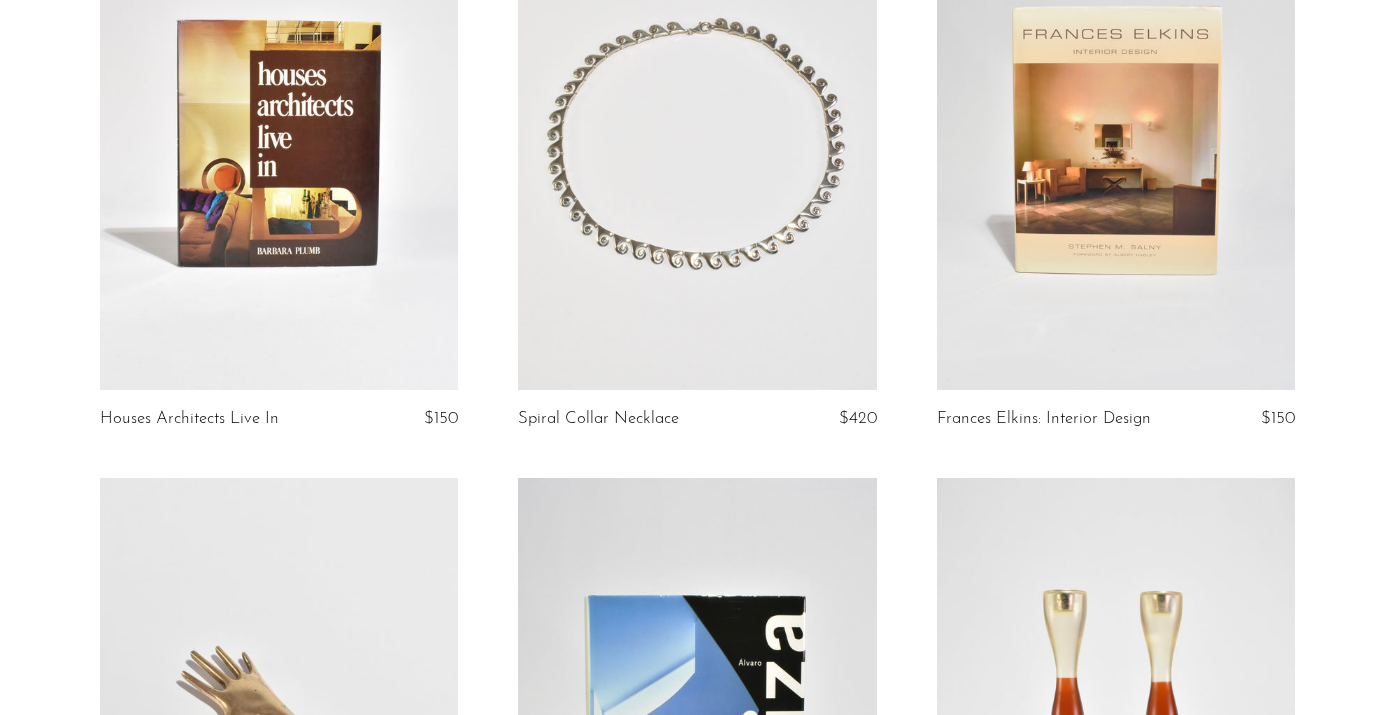 scroll, scrollTop: 6778, scrollLeft: 0, axis: vertical 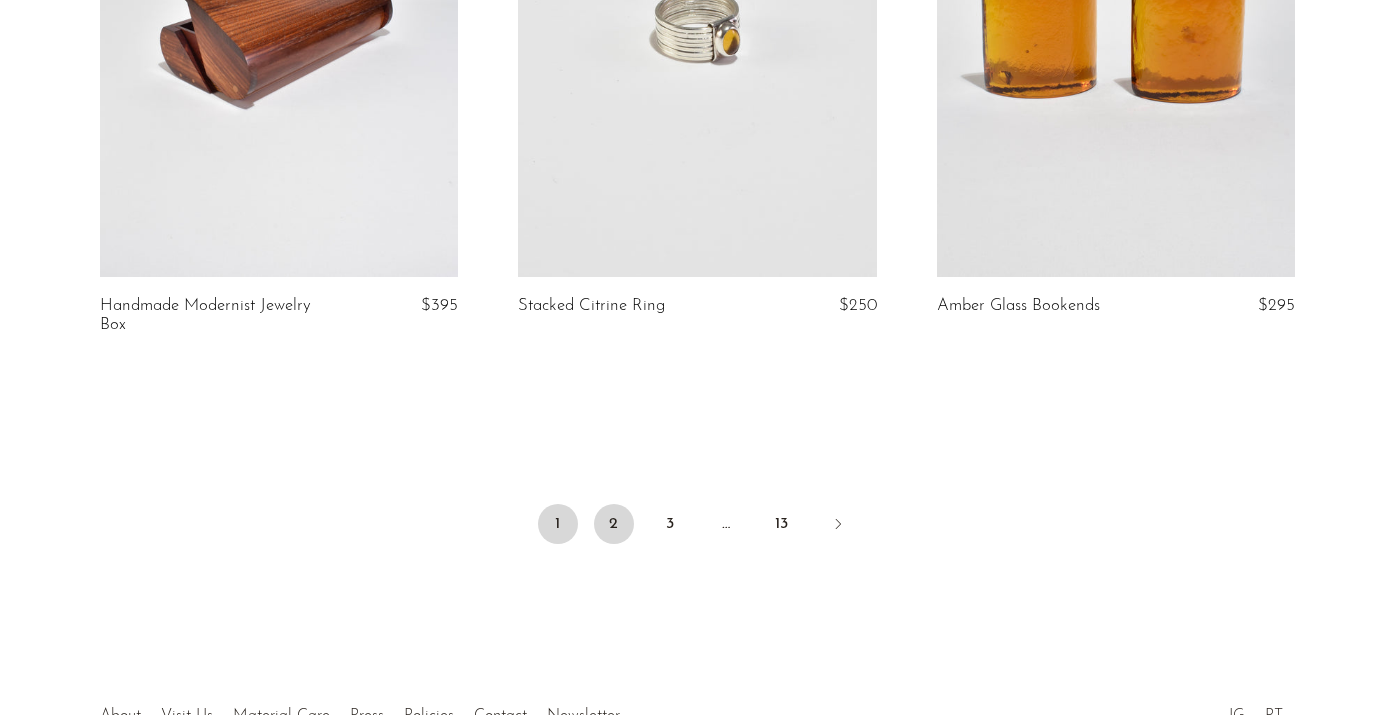 click on "2" at bounding box center (614, 524) 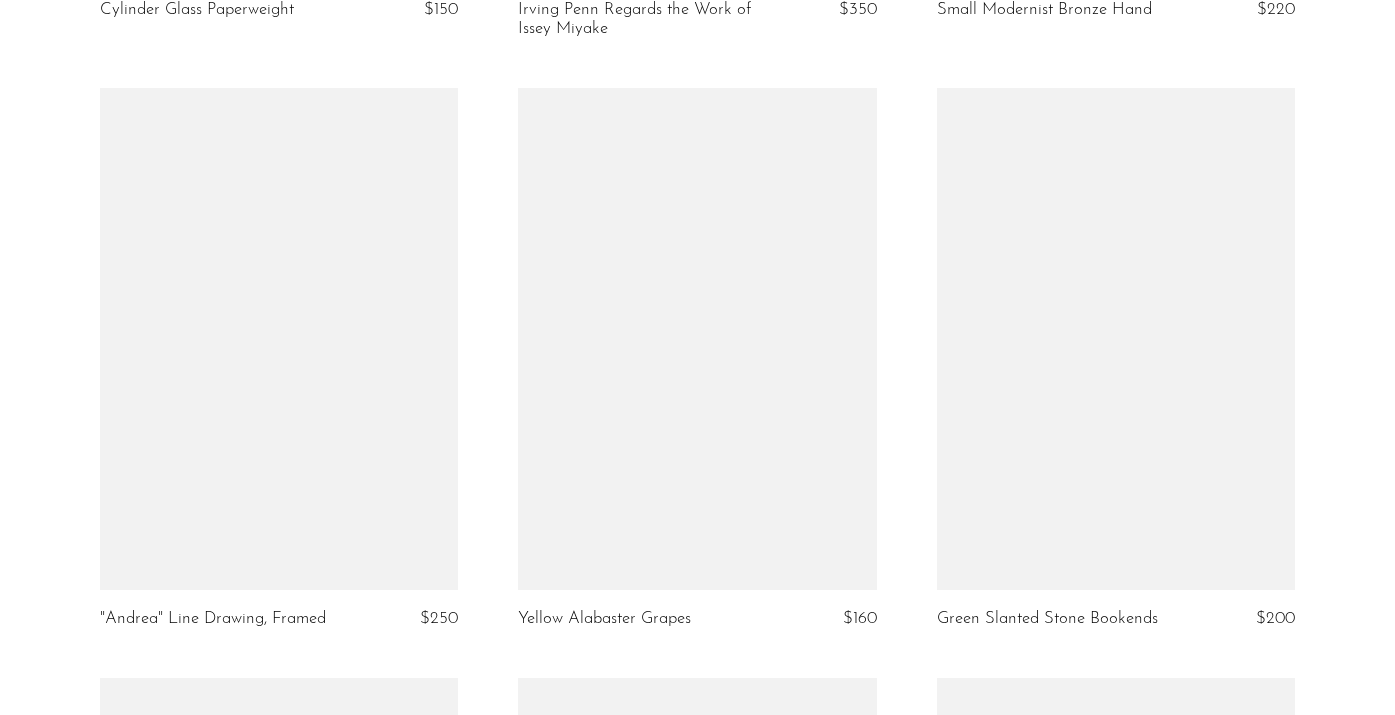 scroll, scrollTop: 0, scrollLeft: 0, axis: both 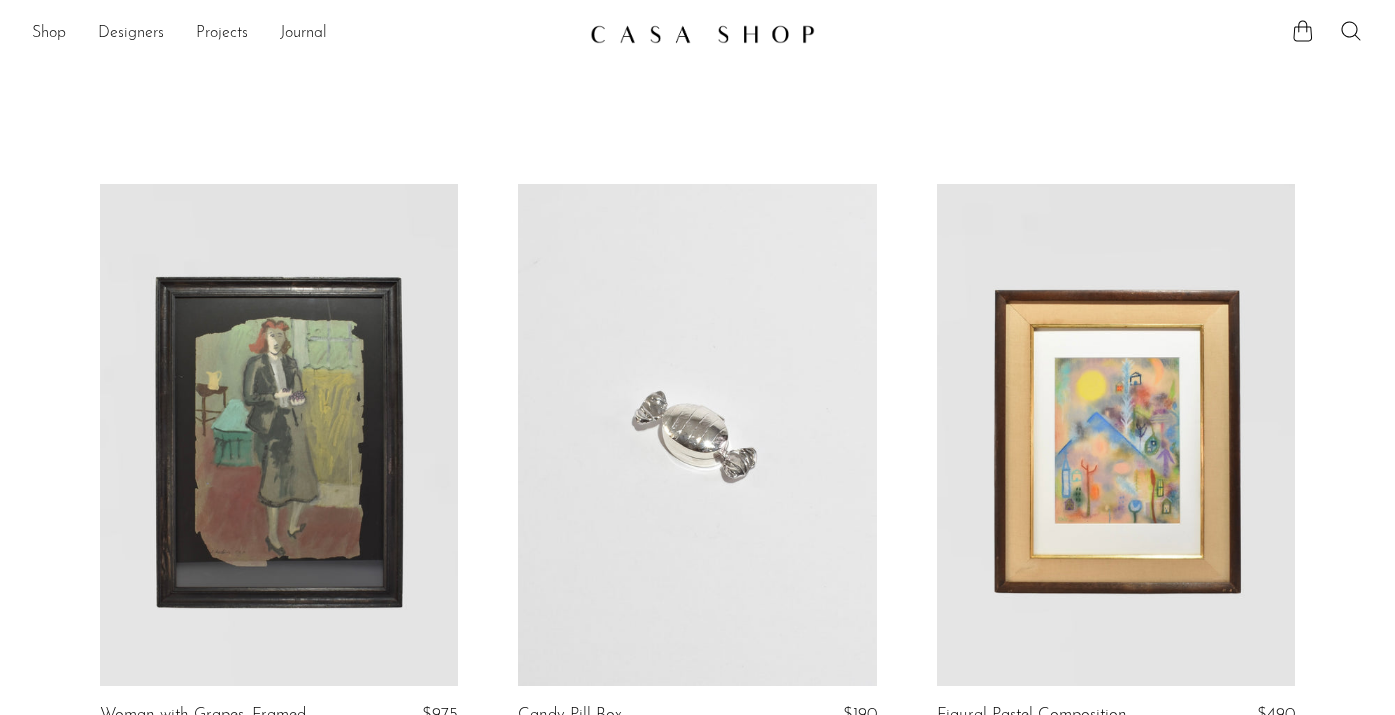 click at bounding box center (702, 34) 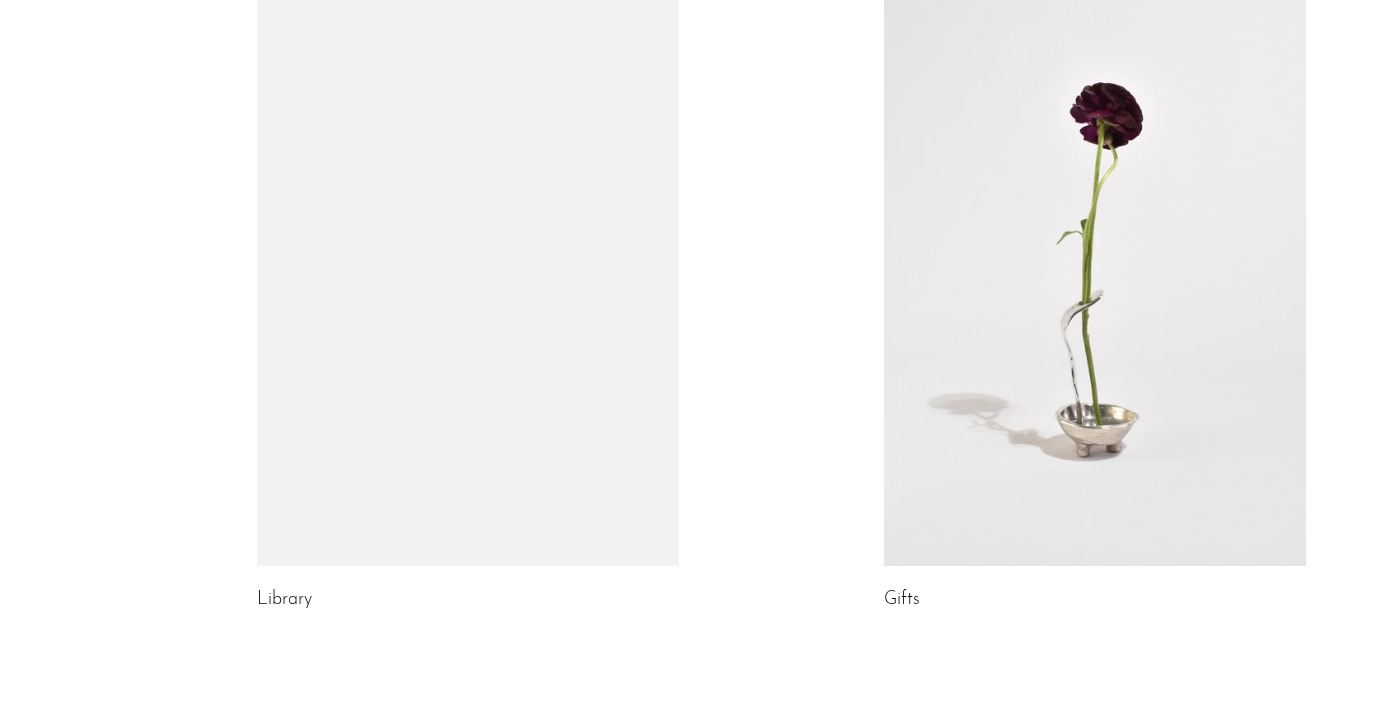 scroll, scrollTop: 1026, scrollLeft: 0, axis: vertical 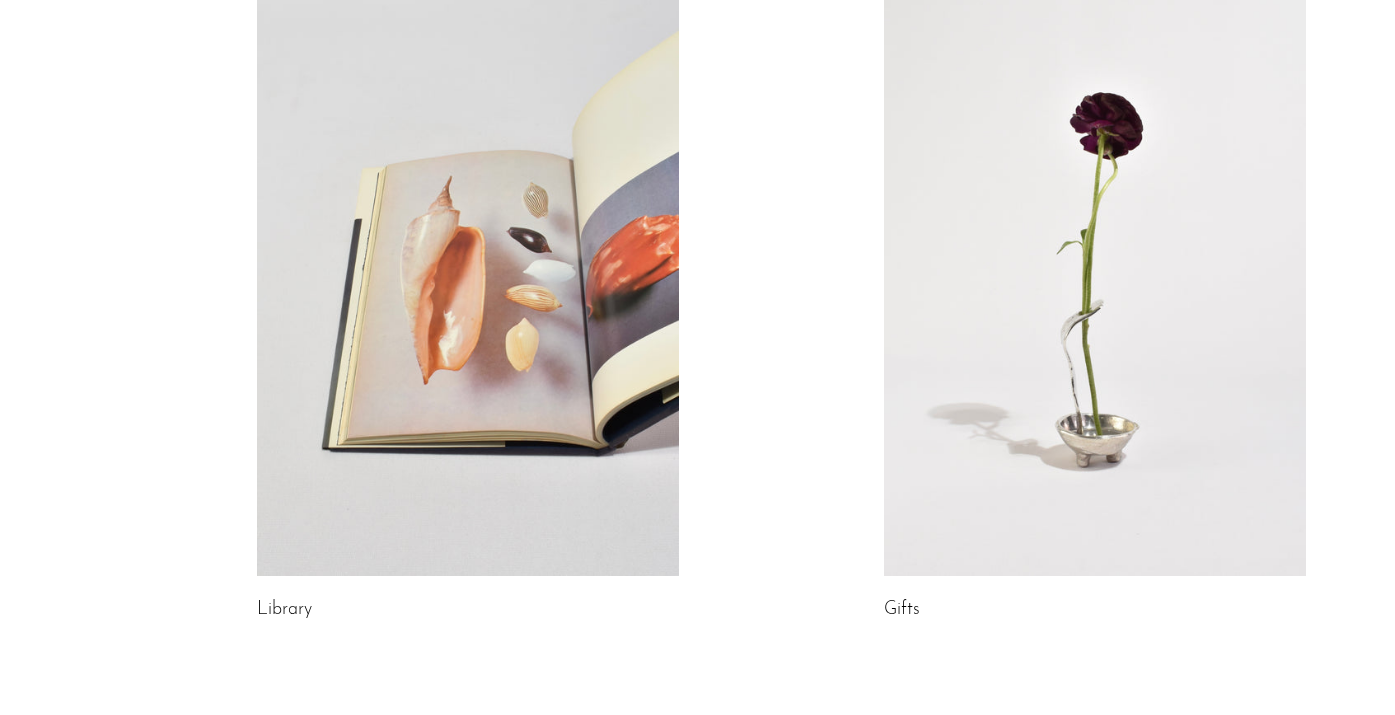 click at bounding box center (1095, 280) 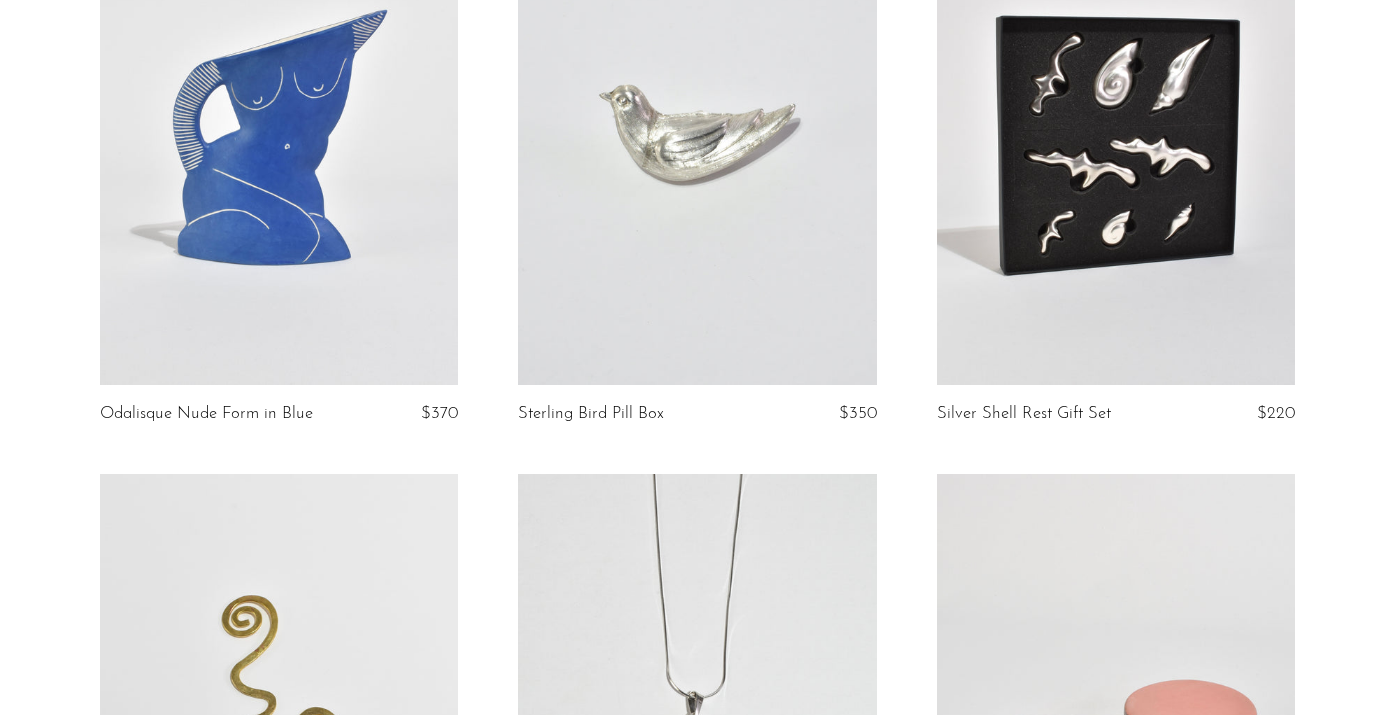 scroll, scrollTop: 2857, scrollLeft: 0, axis: vertical 